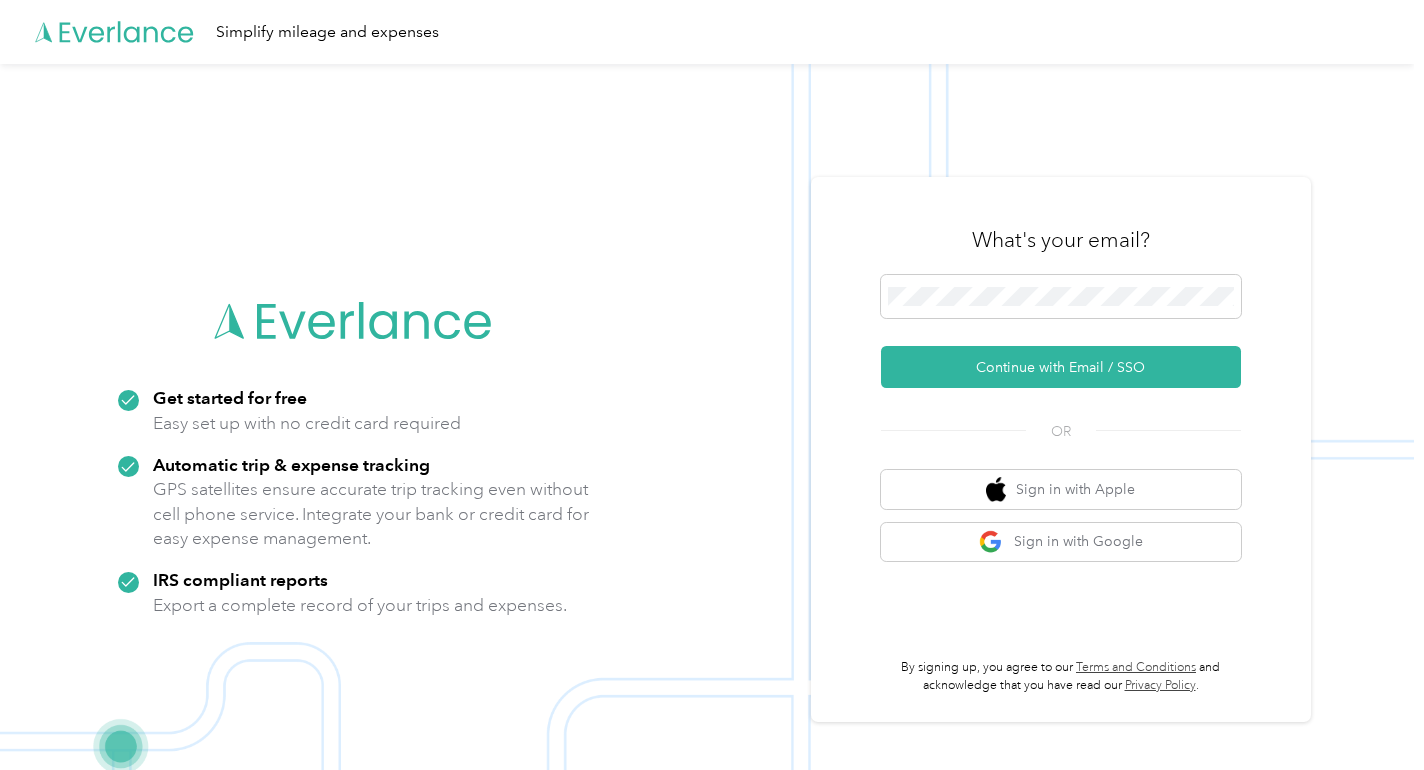 scroll, scrollTop: 0, scrollLeft: 0, axis: both 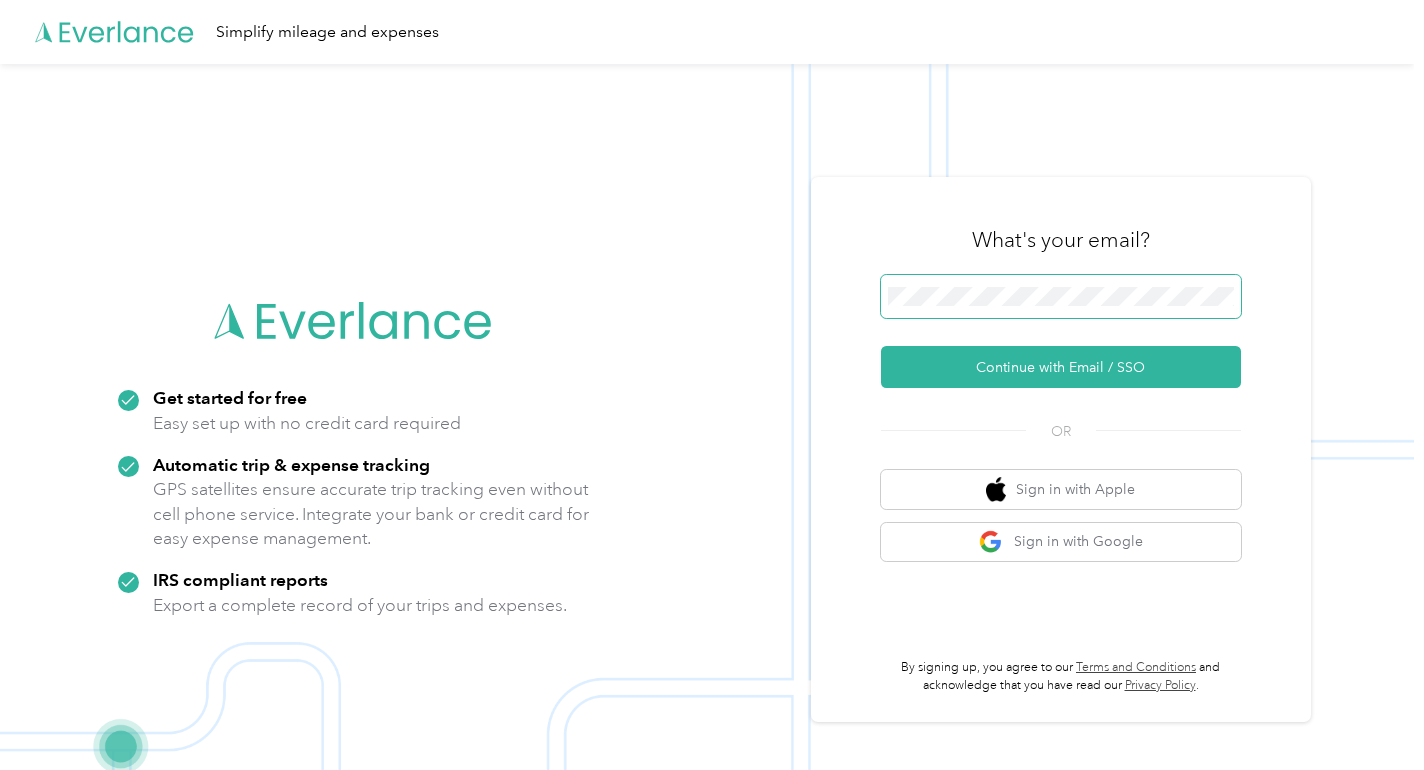 click at bounding box center (1061, 297) 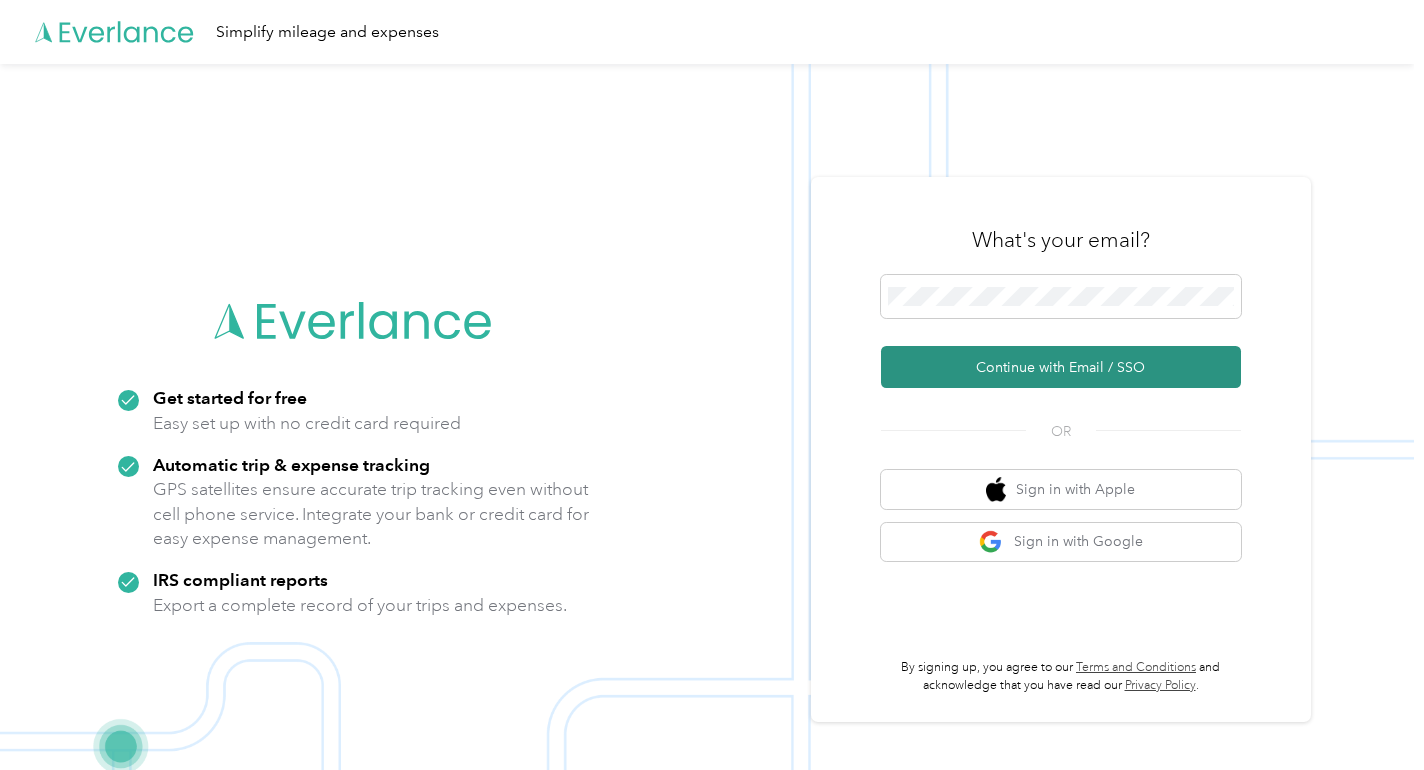 click on "Continue with Email / SSO" at bounding box center [1061, 367] 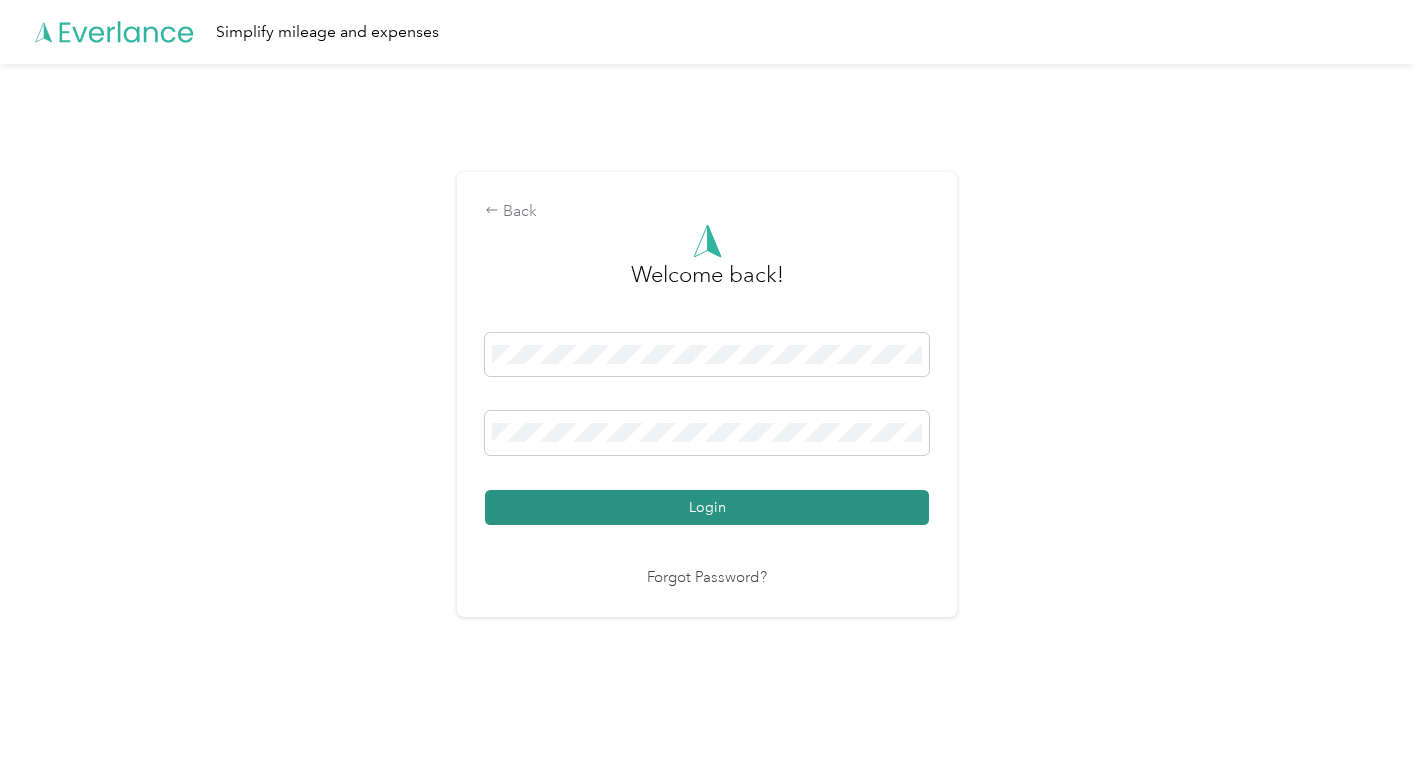 click on "Login" at bounding box center [707, 507] 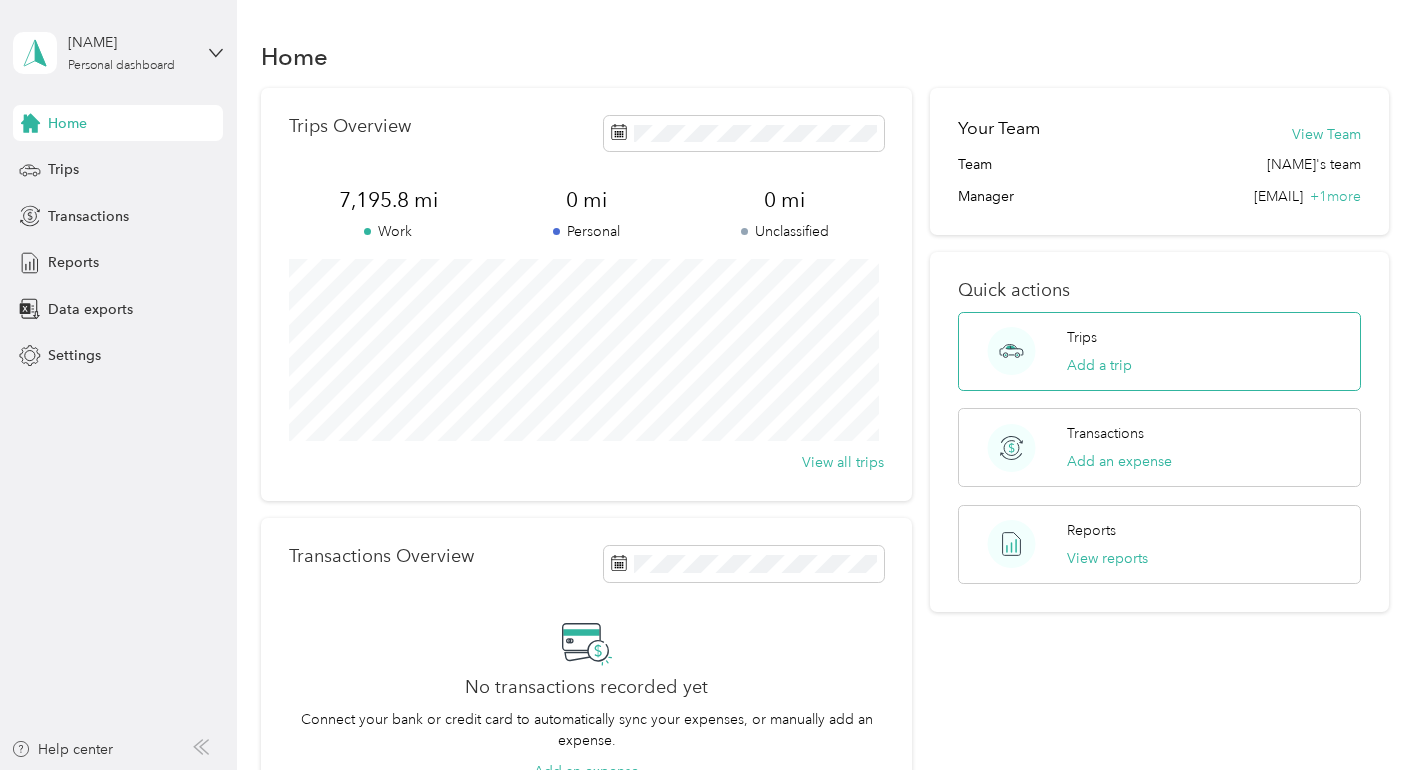 click on "Trips Add a trip" at bounding box center [1099, 351] 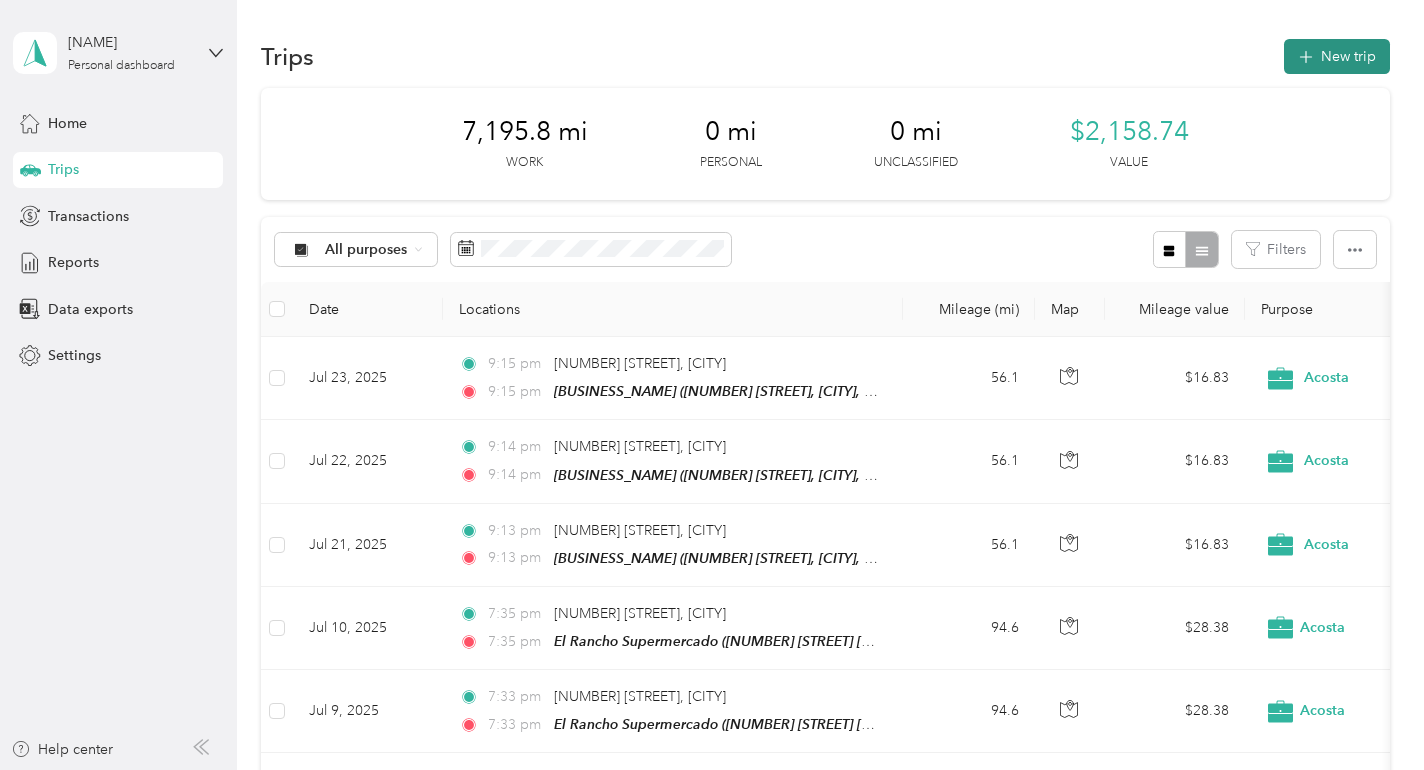 click on "New trip" at bounding box center [1337, 56] 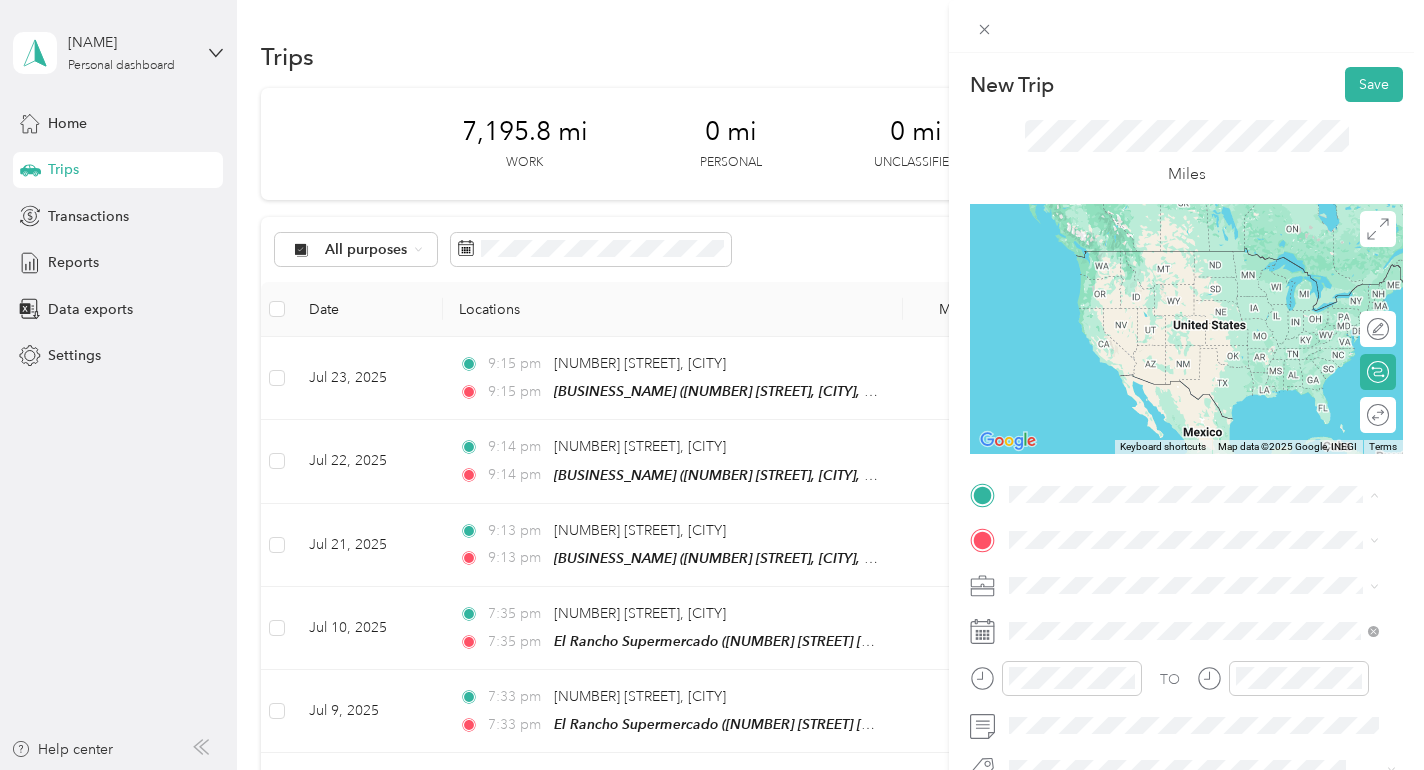 click on "[NUMBER] [STREET]
[CITY], [STATE] [POSTAL_CODE], [COUNTRY]" at bounding box center [1191, 259] 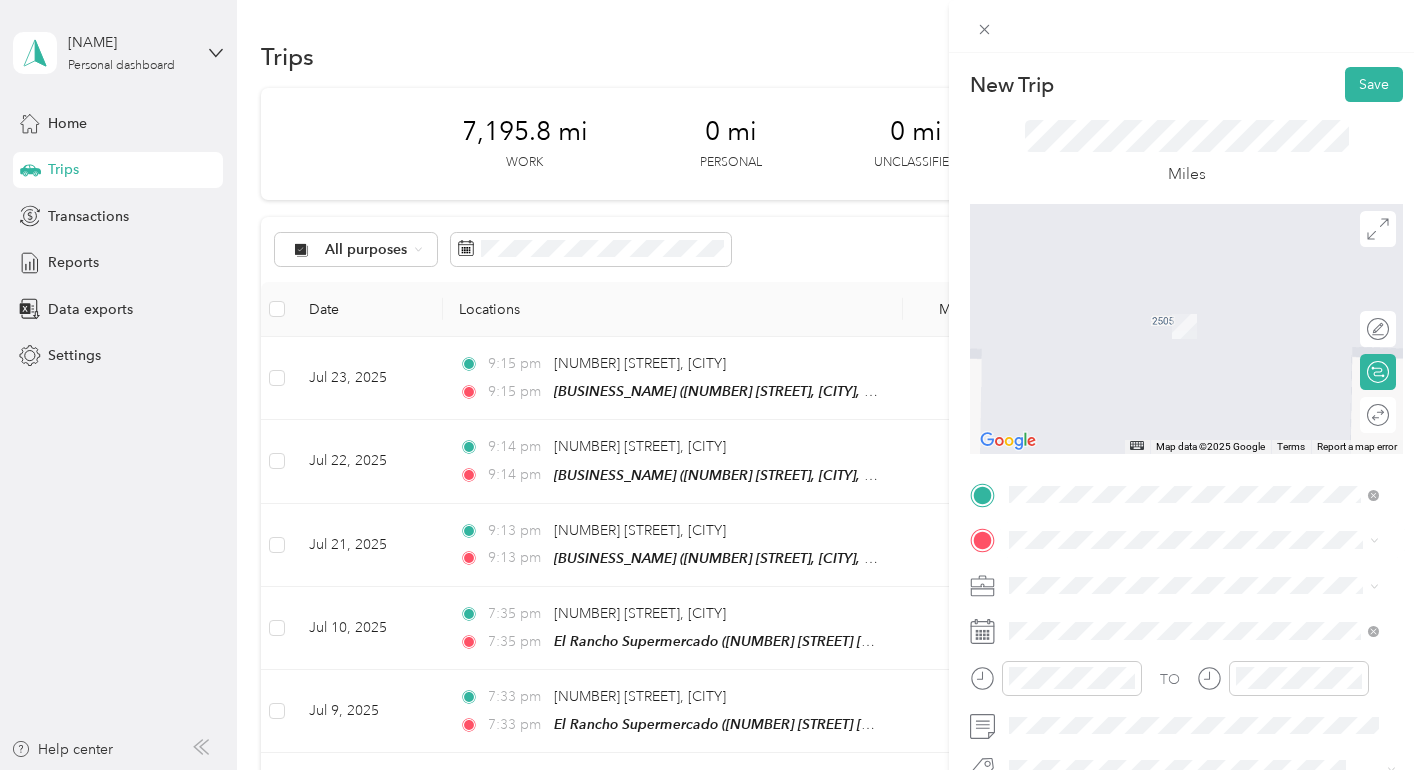 click on "[NUMBER] [STREET]
[CITY], [STATE] [POSTAL_CODE], [COUNTRY]" at bounding box center (1191, 297) 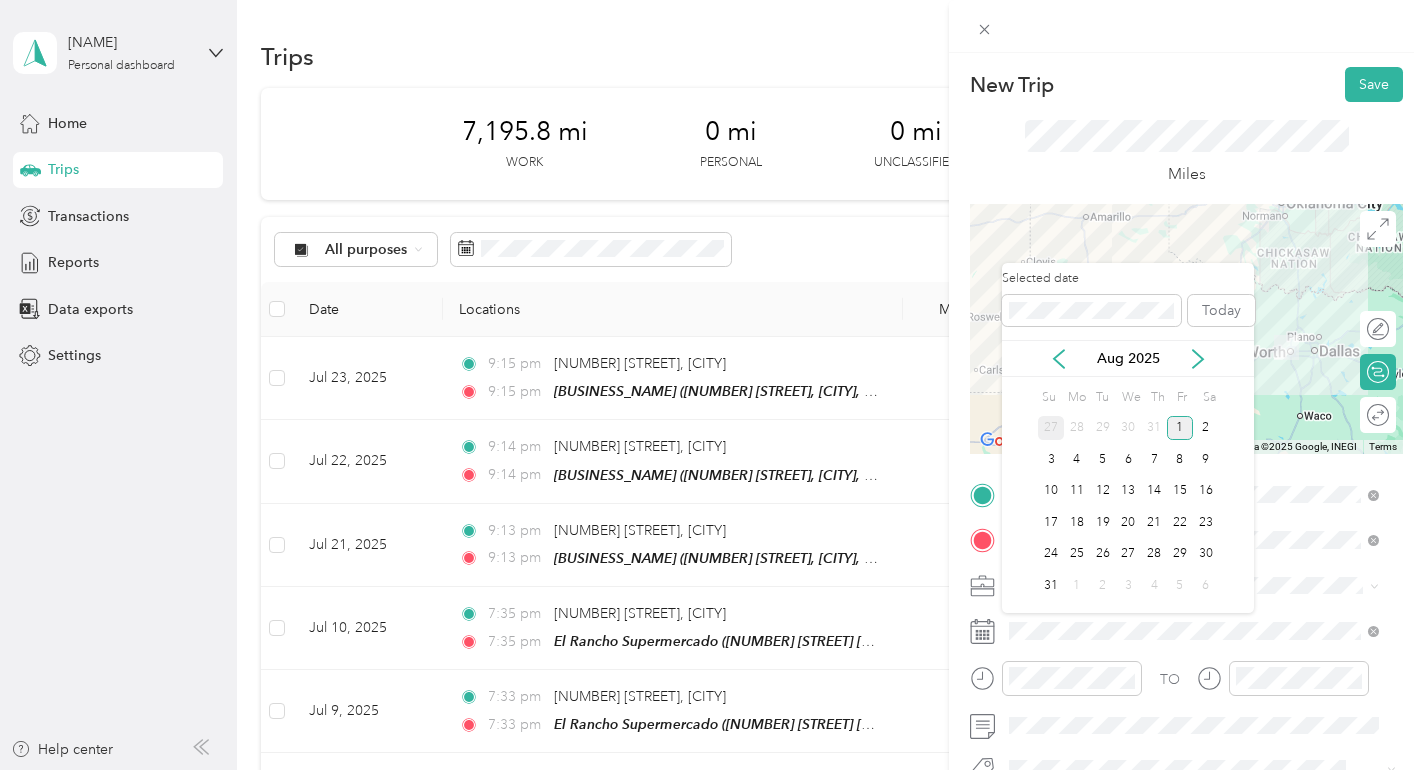 click on "27" at bounding box center [1051, 428] 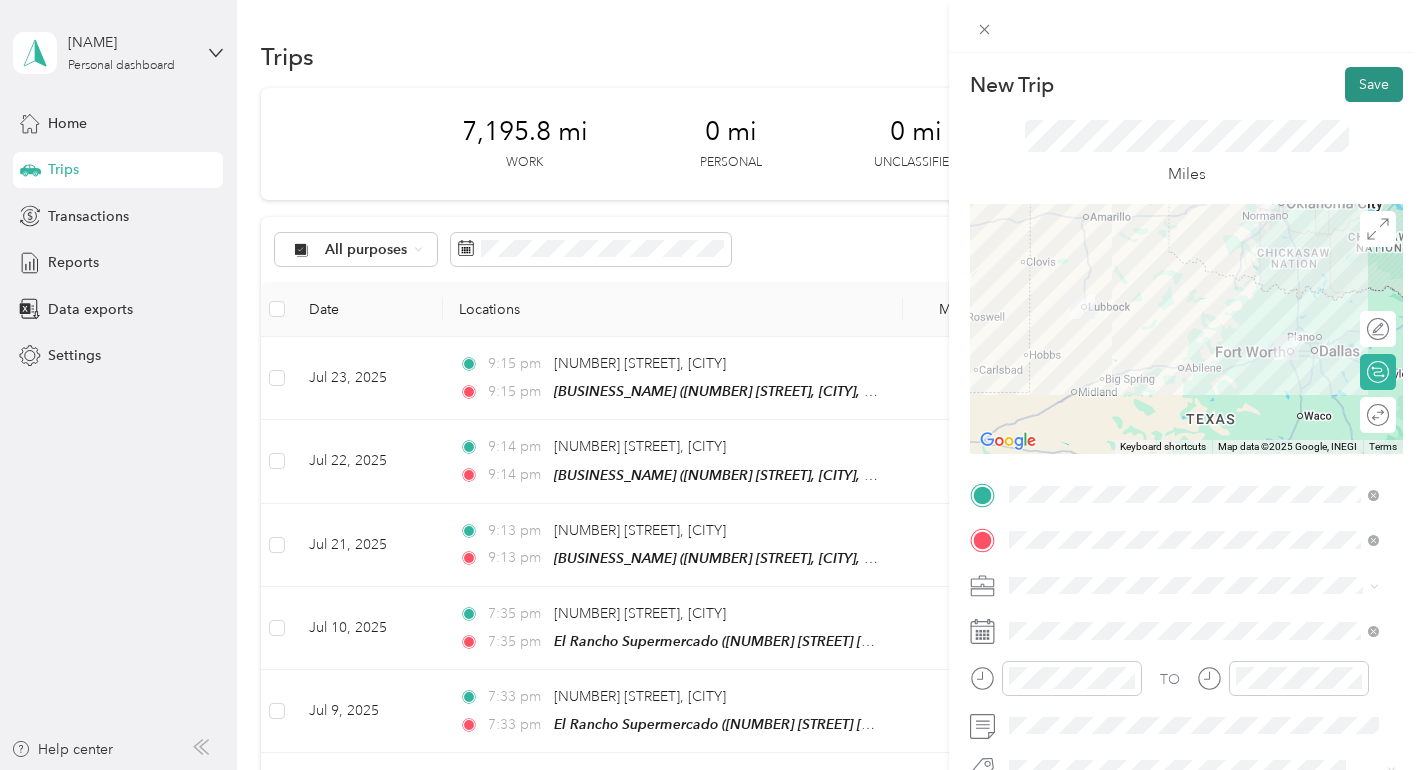click on "Save" at bounding box center [1374, 84] 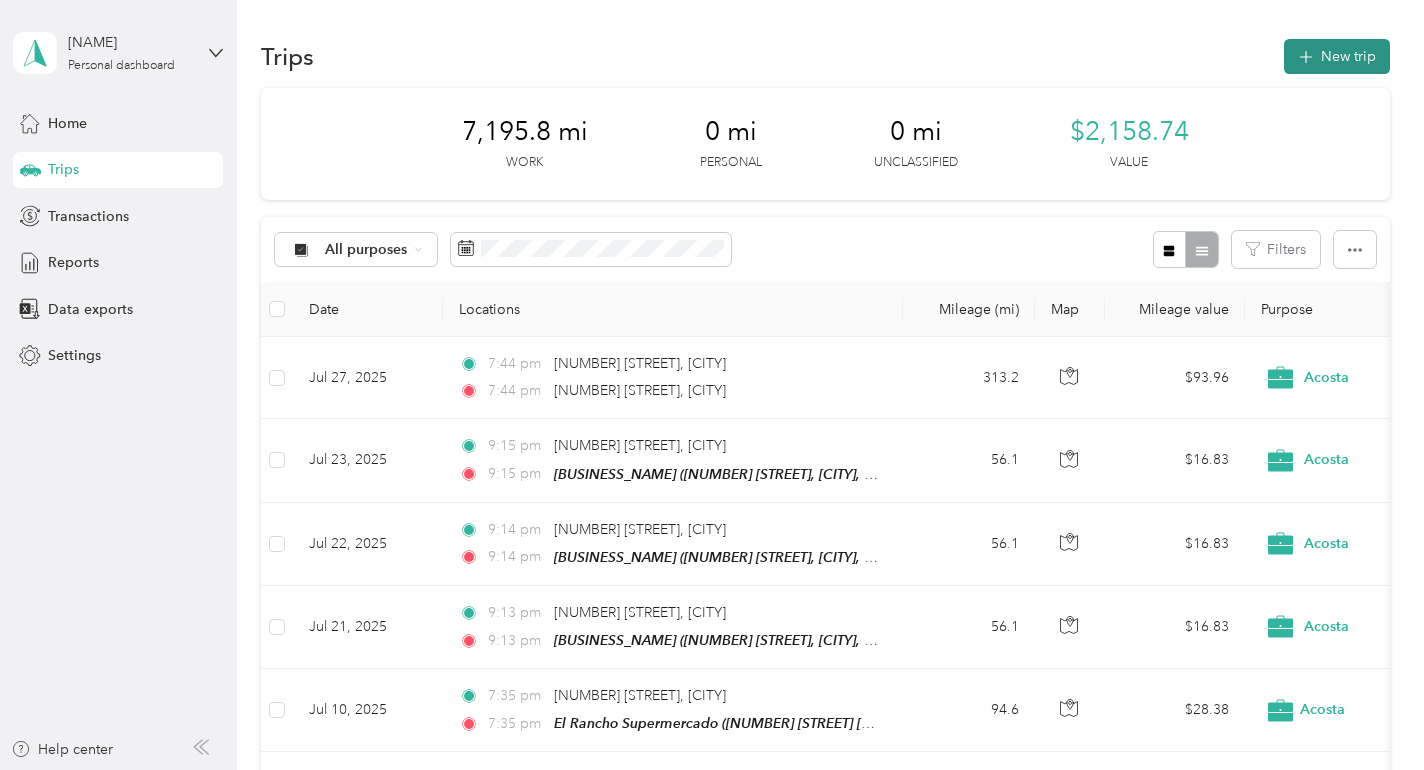 click on "New trip" at bounding box center (1337, 56) 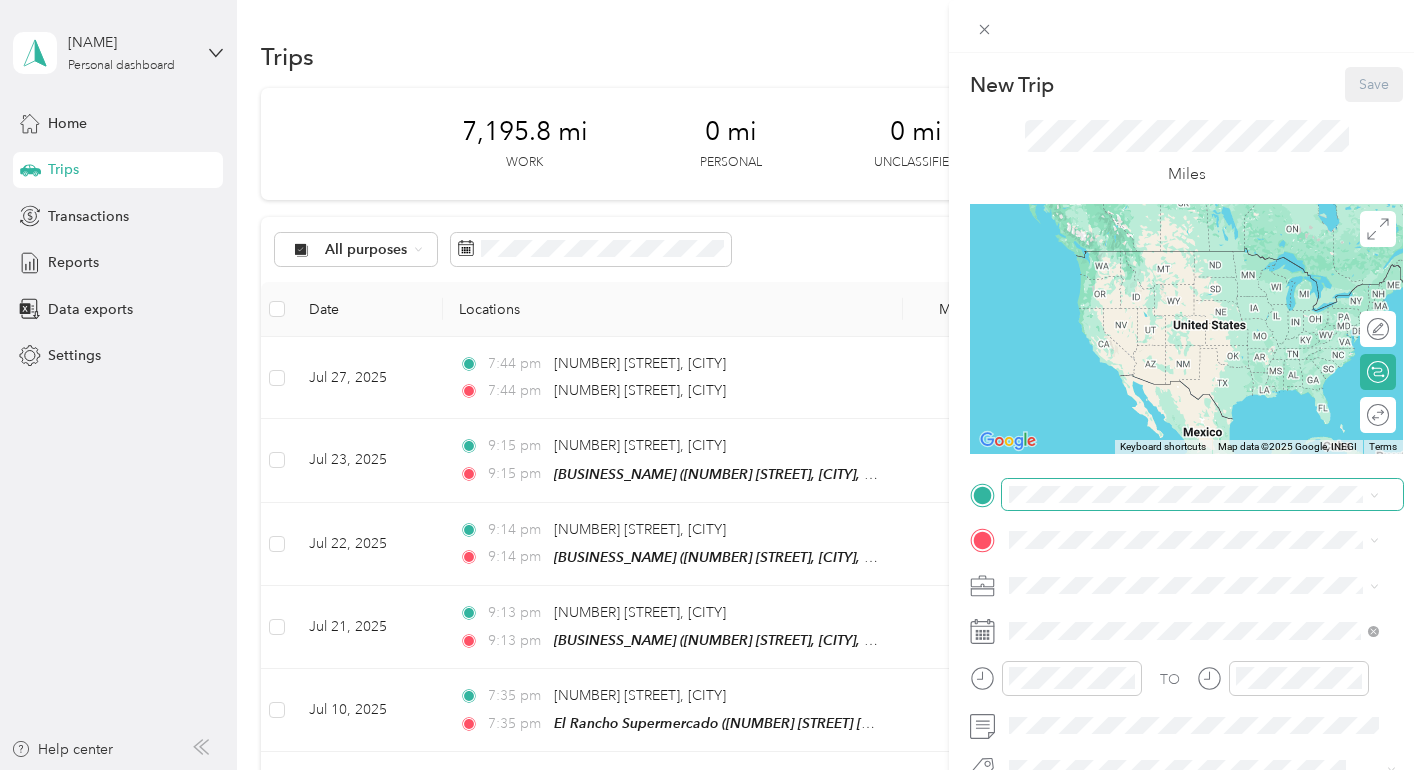 click at bounding box center (1202, 495) 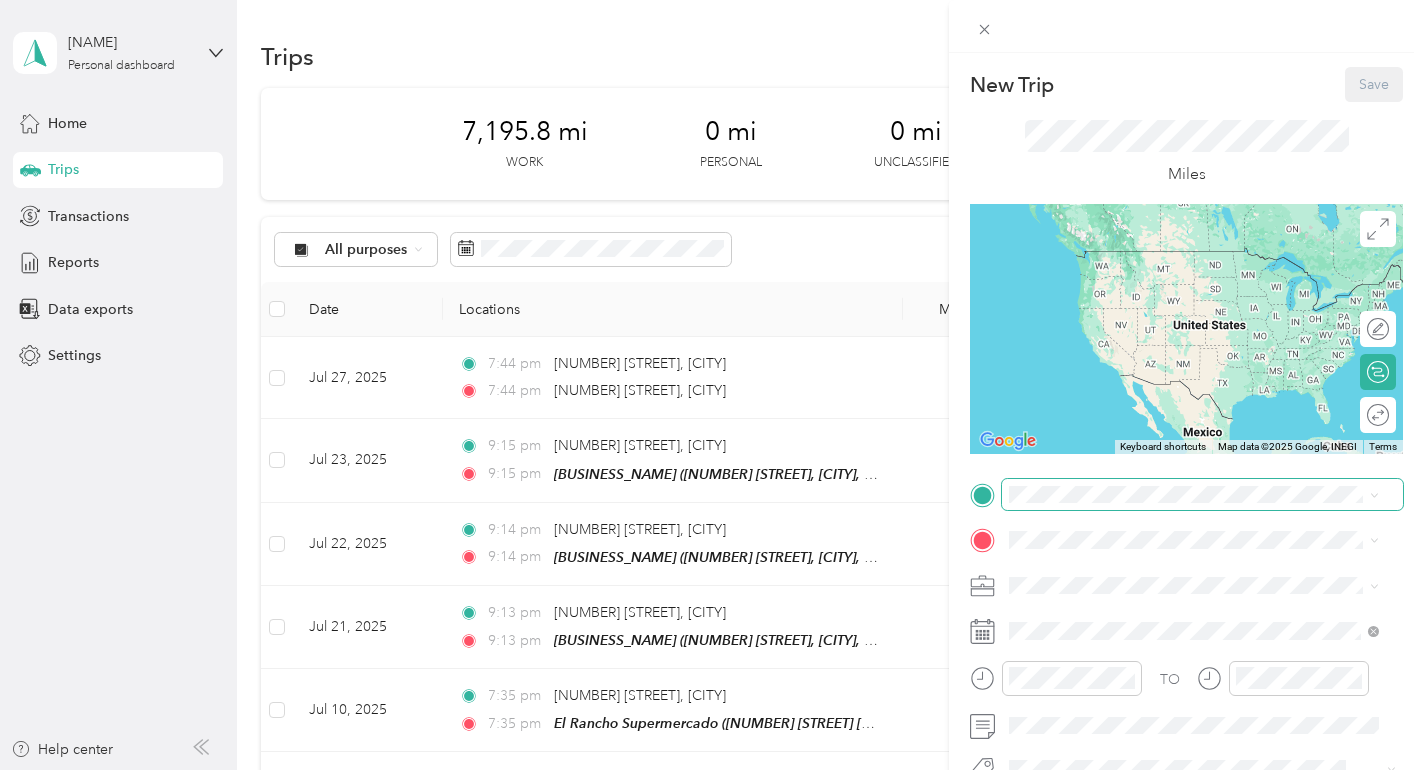 click at bounding box center (1202, 495) 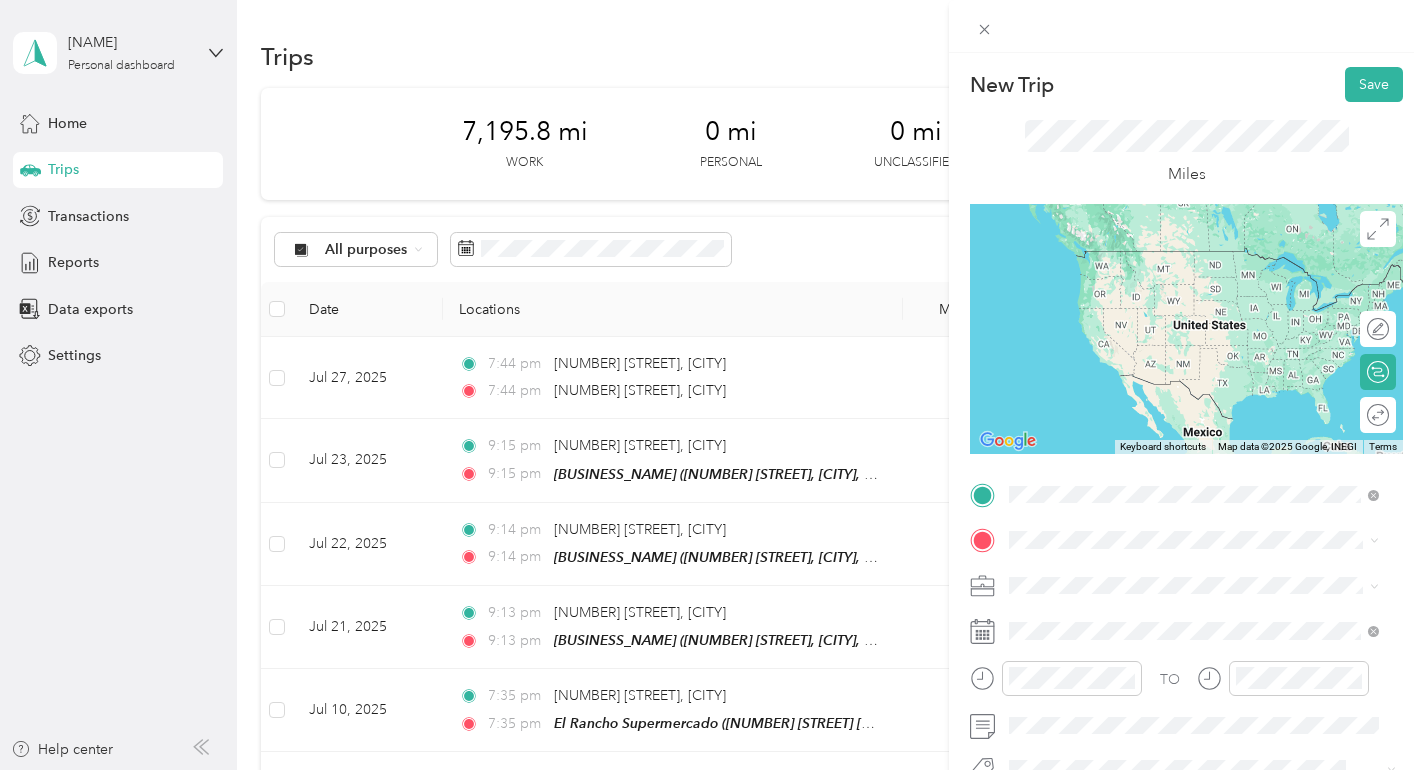 click on "TEAM BEST WESTERN WINDSOR INN53553 ([NUMBER] [STREET], [POSTAL_CODE], [CITY], [STATE], [COUNTRY])" at bounding box center (1209, 284) 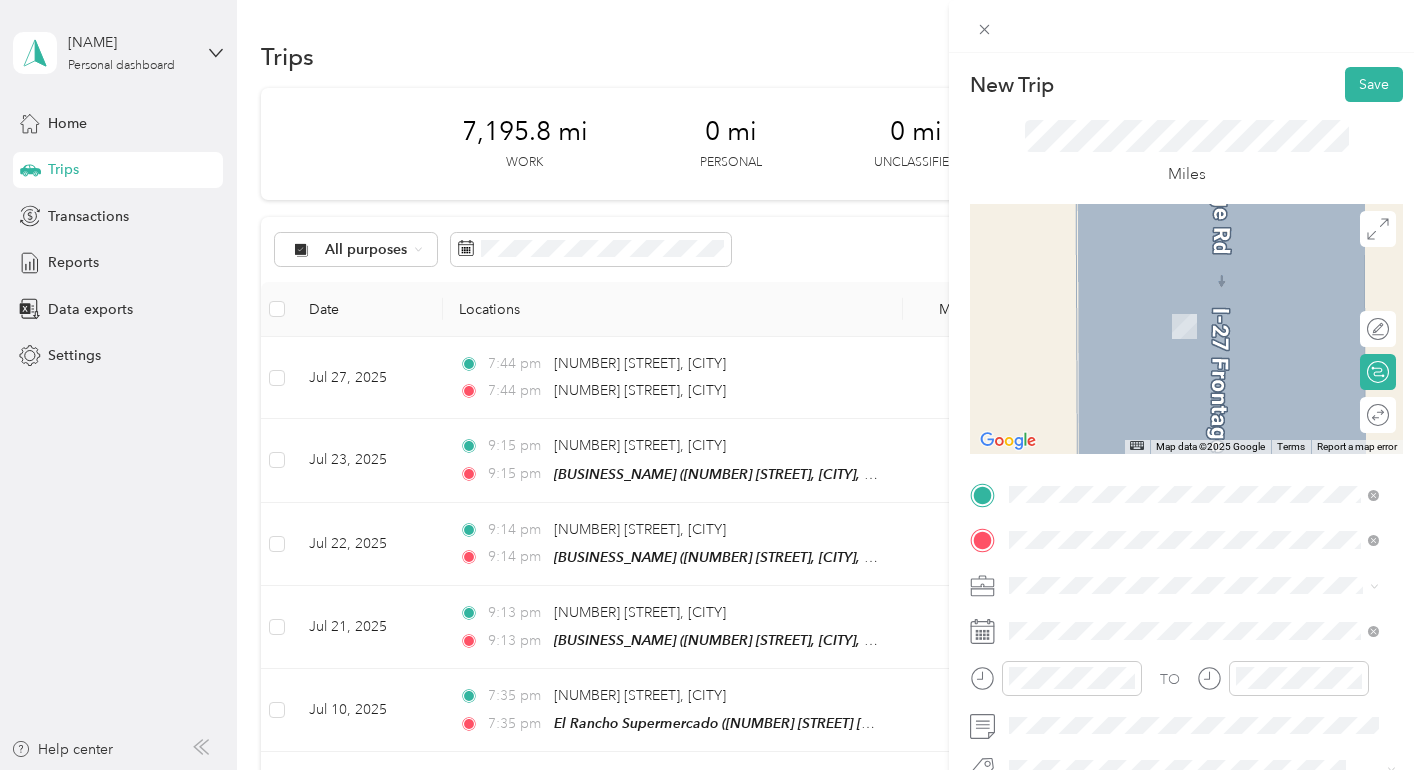 click on "[NUMBER] [STREET]
[CITY], [STATE] [POSTAL_CODE], [COUNTRY]" at bounding box center (1191, 326) 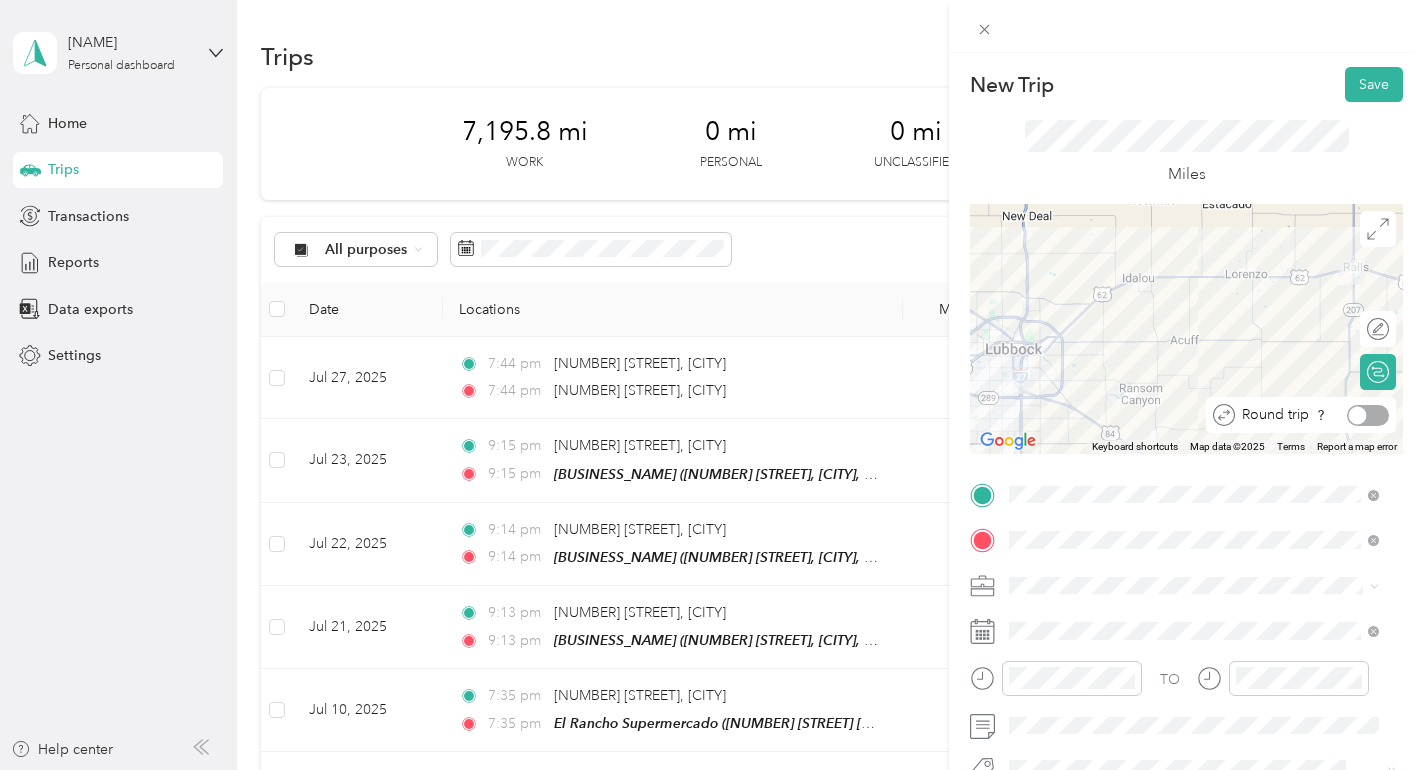 click at bounding box center (1368, 415) 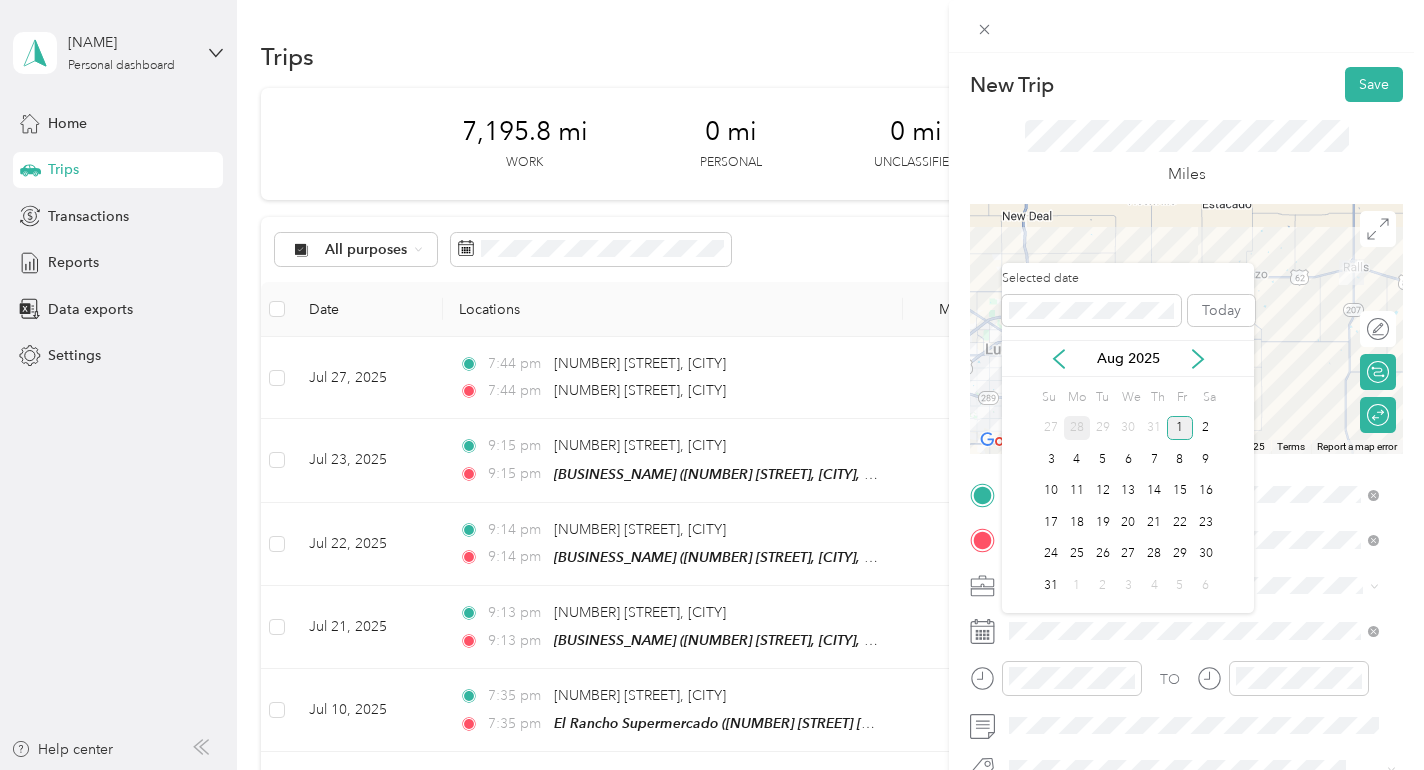 click on "28" at bounding box center (1077, 428) 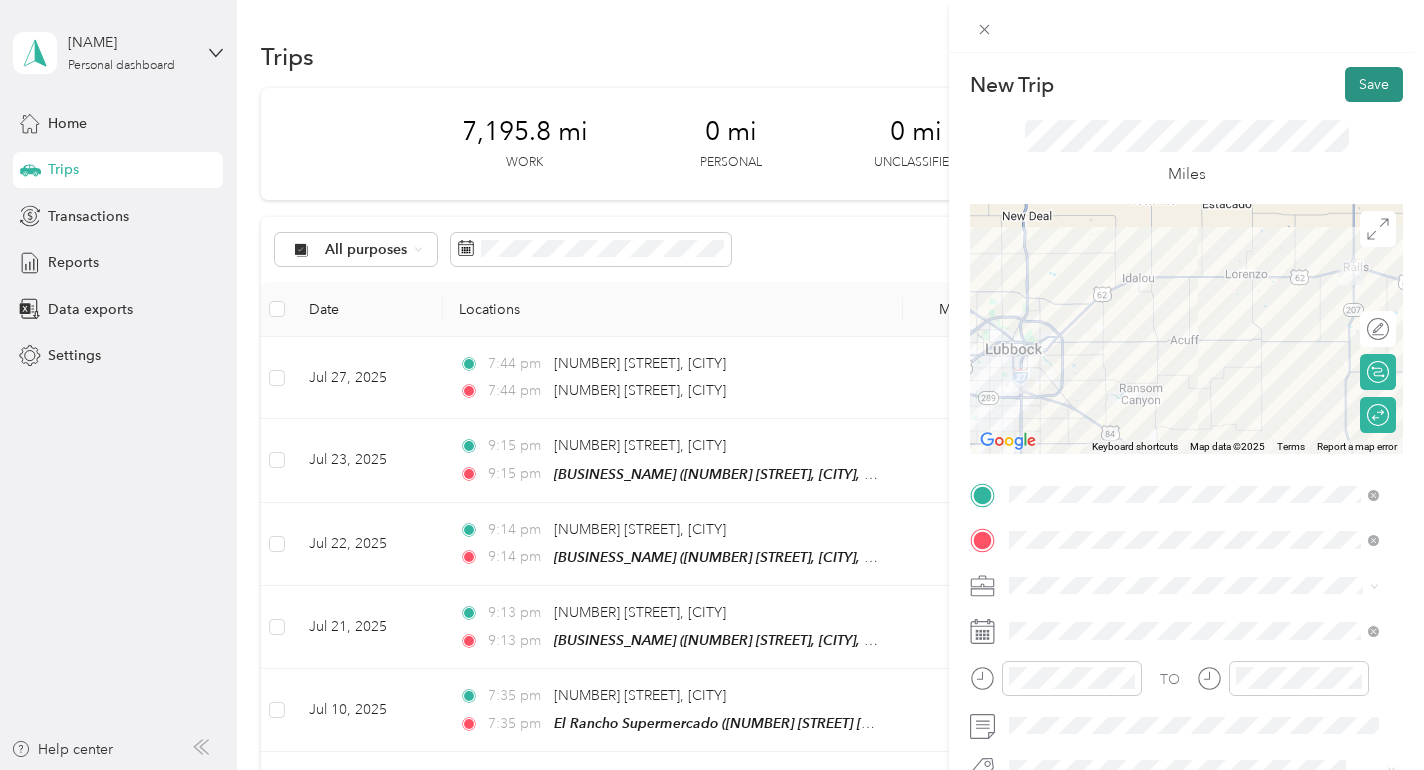 click on "Save" at bounding box center [1374, 84] 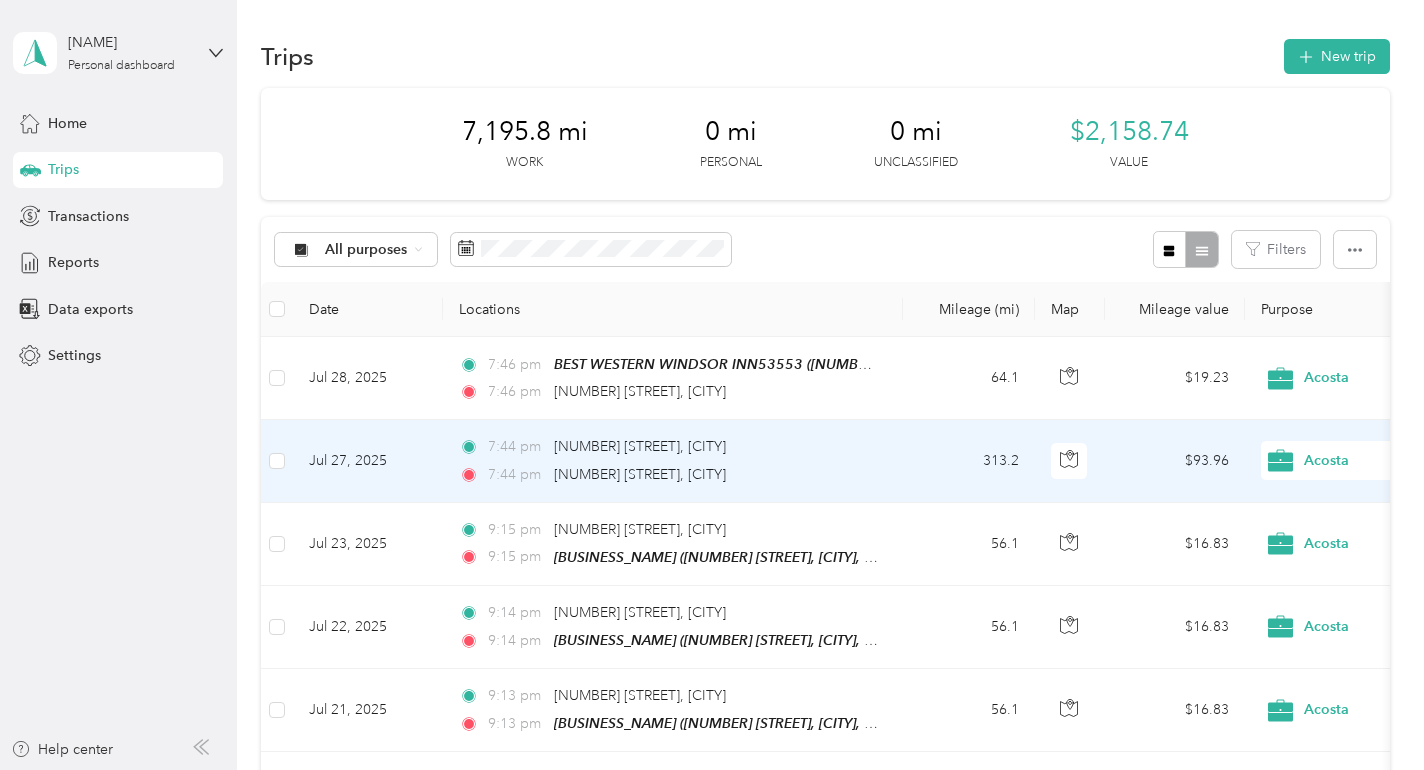 click on "[TIME] [NUMBER] [STREET], [CITY]" at bounding box center (669, 447) 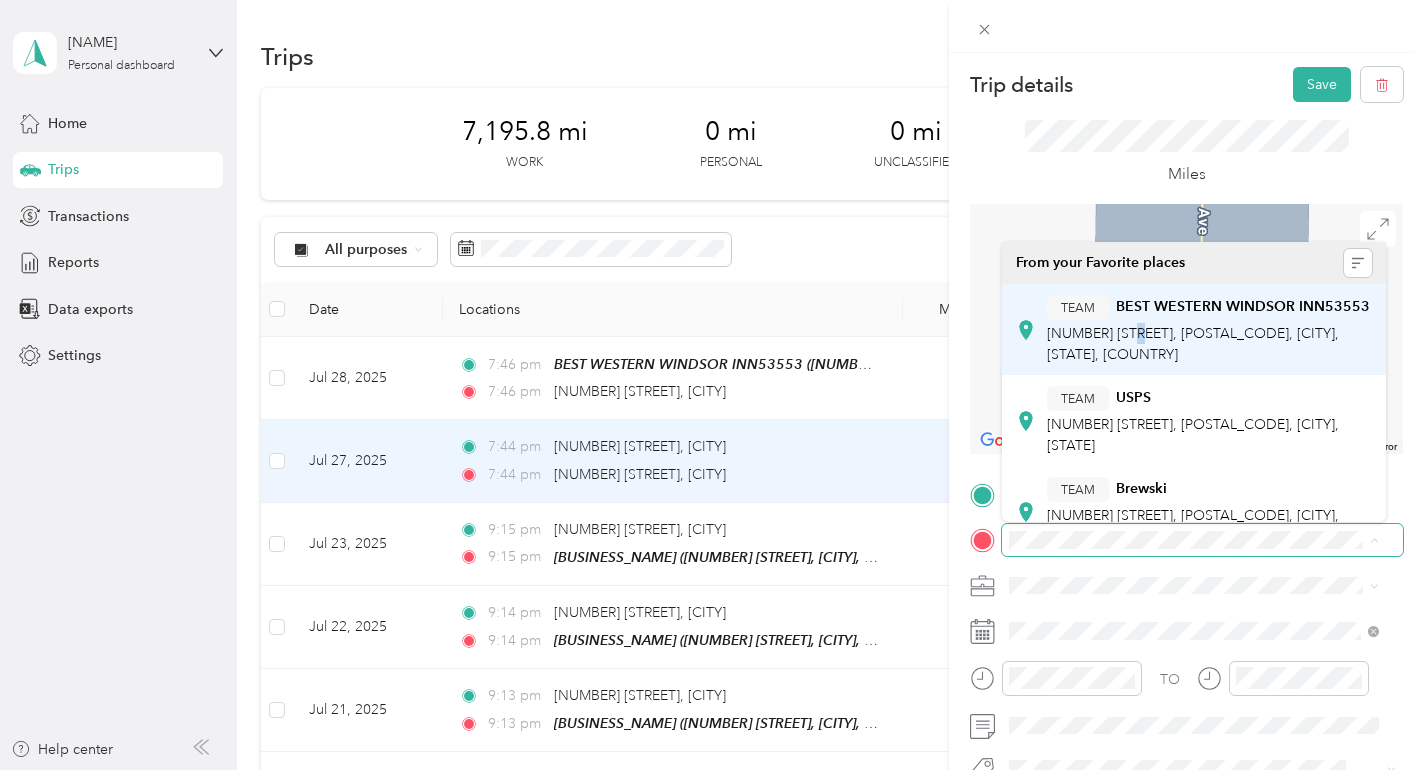 click on "[NUMBER] [STREET], [POSTAL_CODE], [CITY], [STATE], [COUNTRY]" at bounding box center [1193, 344] 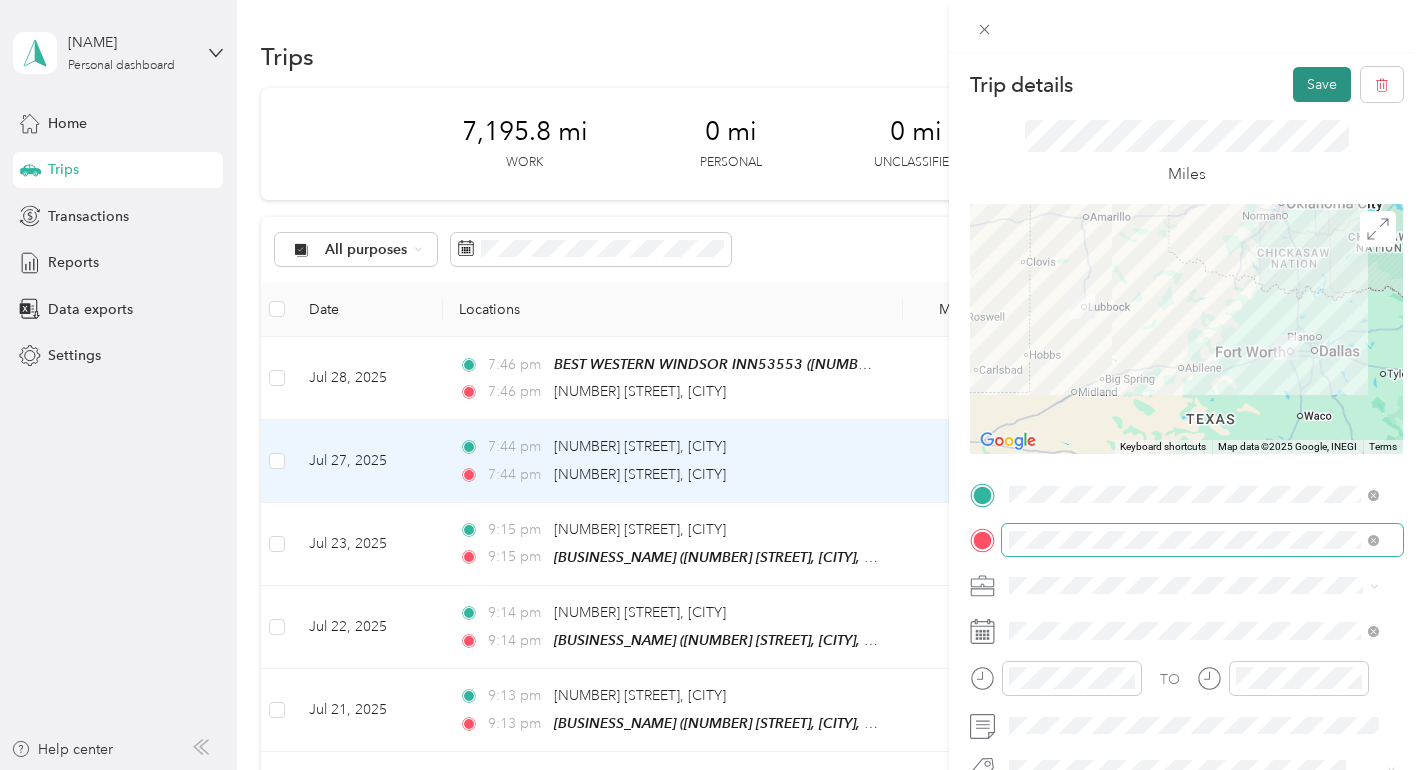 click on "Save" at bounding box center (1322, 84) 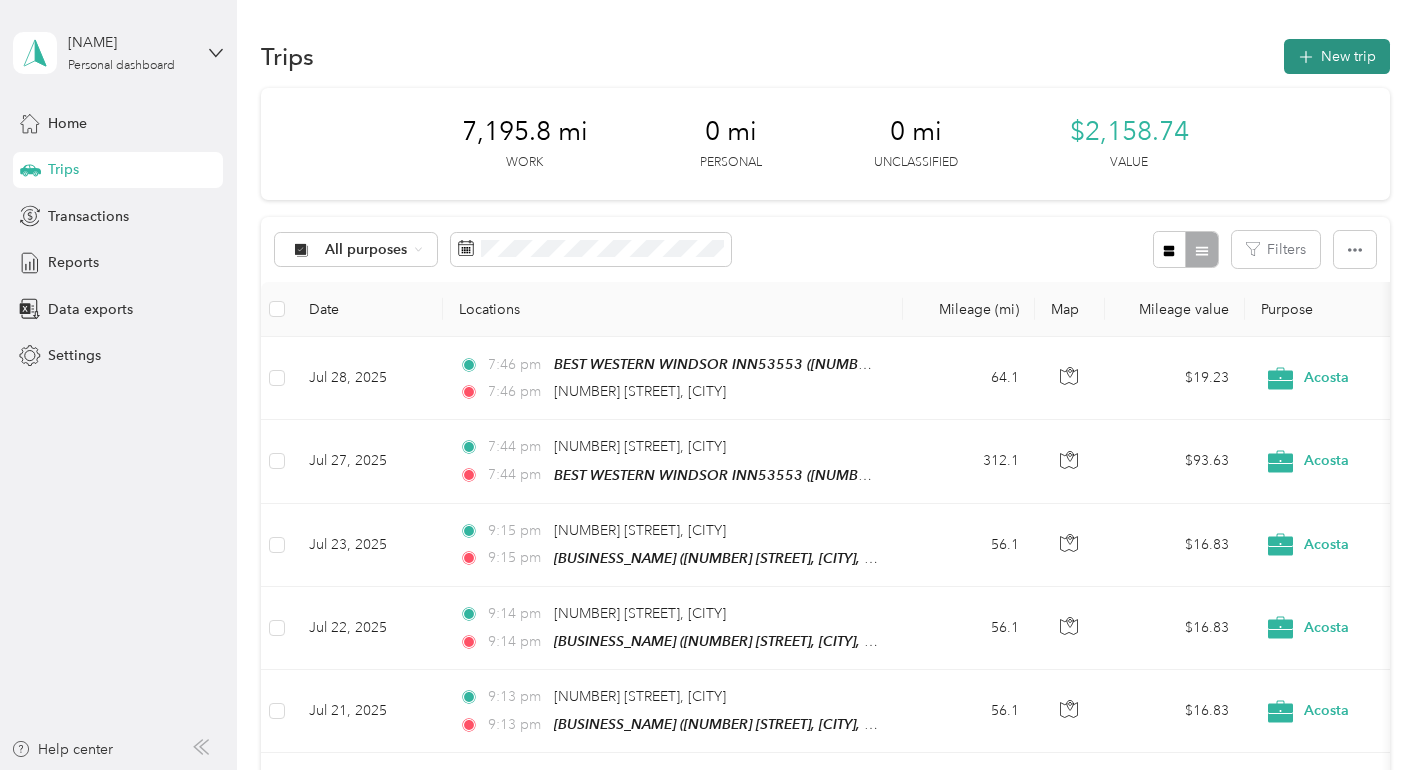 click on "New trip" at bounding box center (1337, 56) 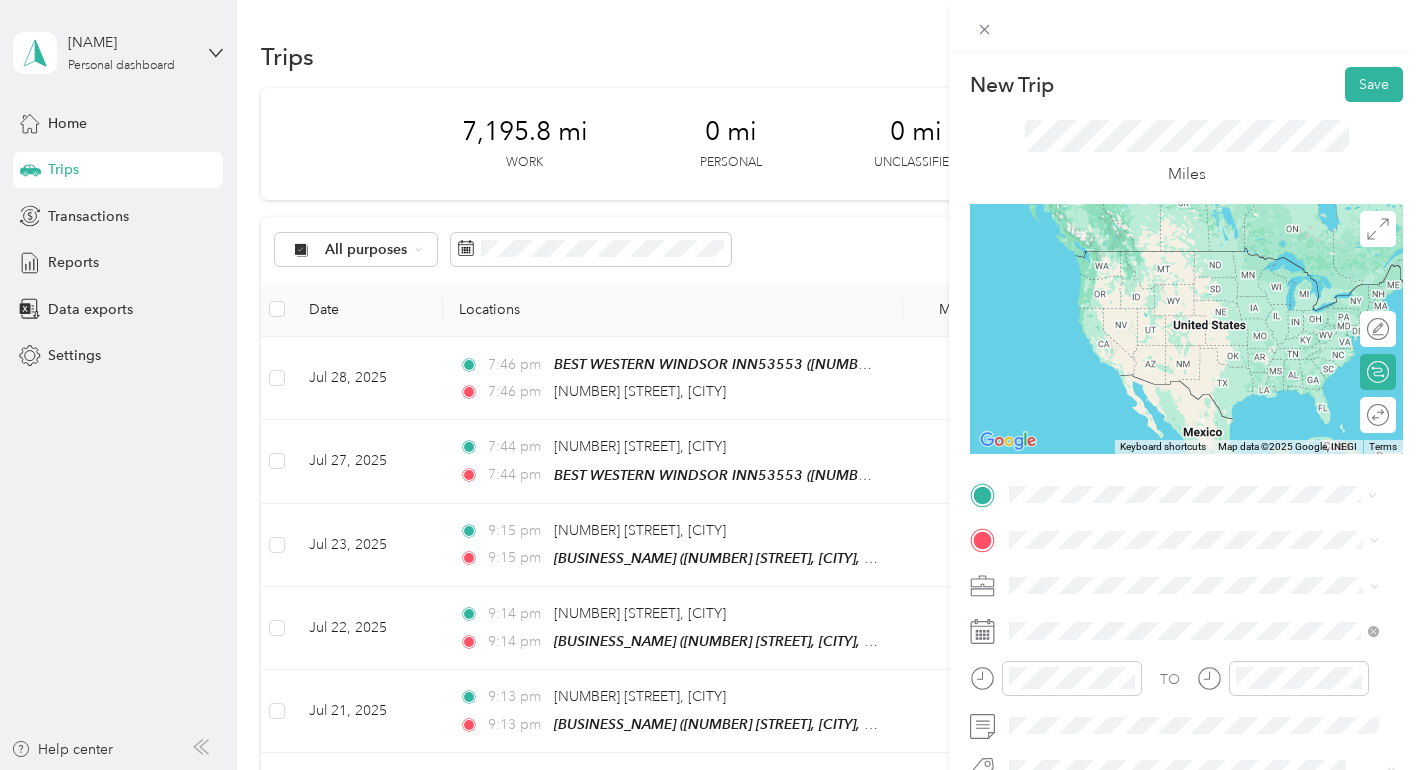 click on "BEST WESTERN WINDSOR INN53553" at bounding box center (1243, 262) 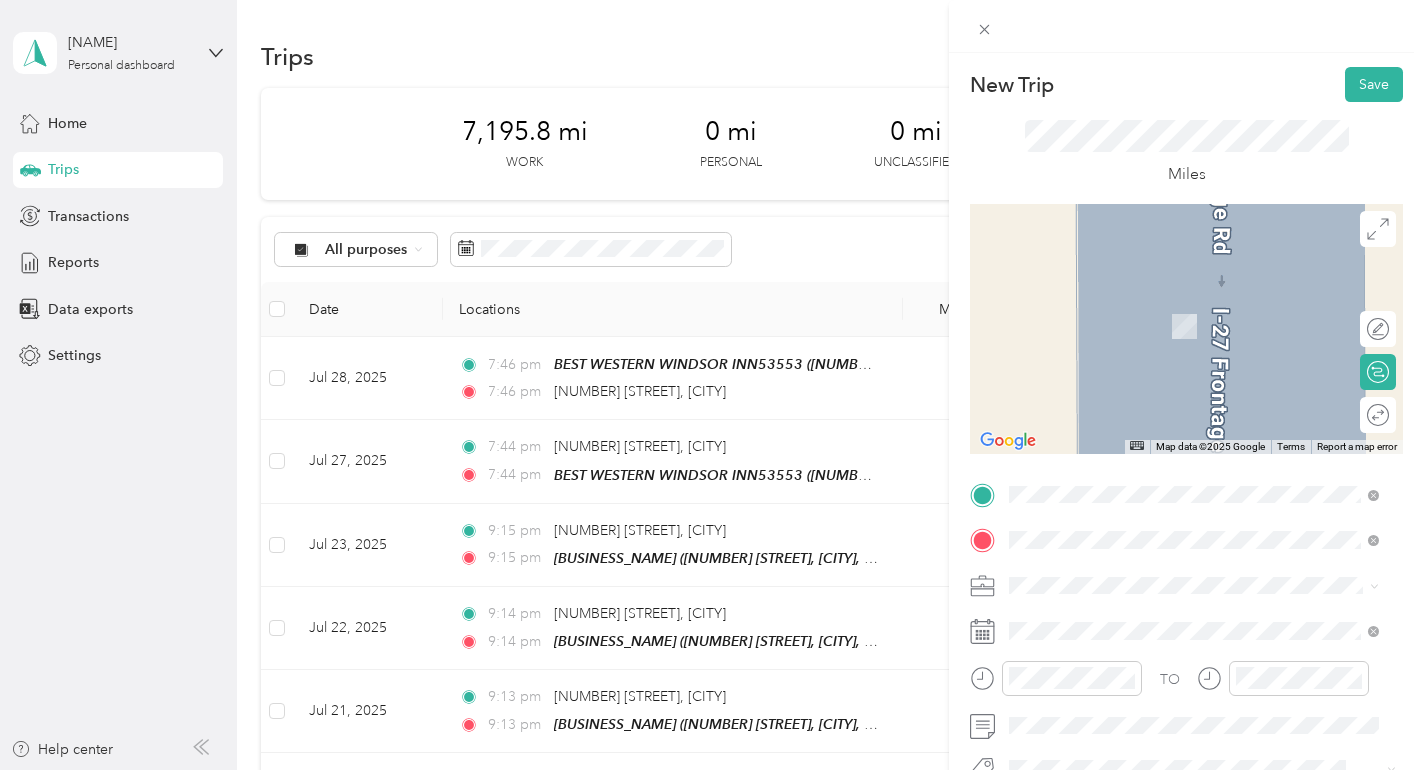 click on "TEAM Cash Saver Cost Plus Food [NUMBER] [STREET], [POSTAL_CODE], [CITY], [STATE], [COUNTRY]" at bounding box center (1209, 330) 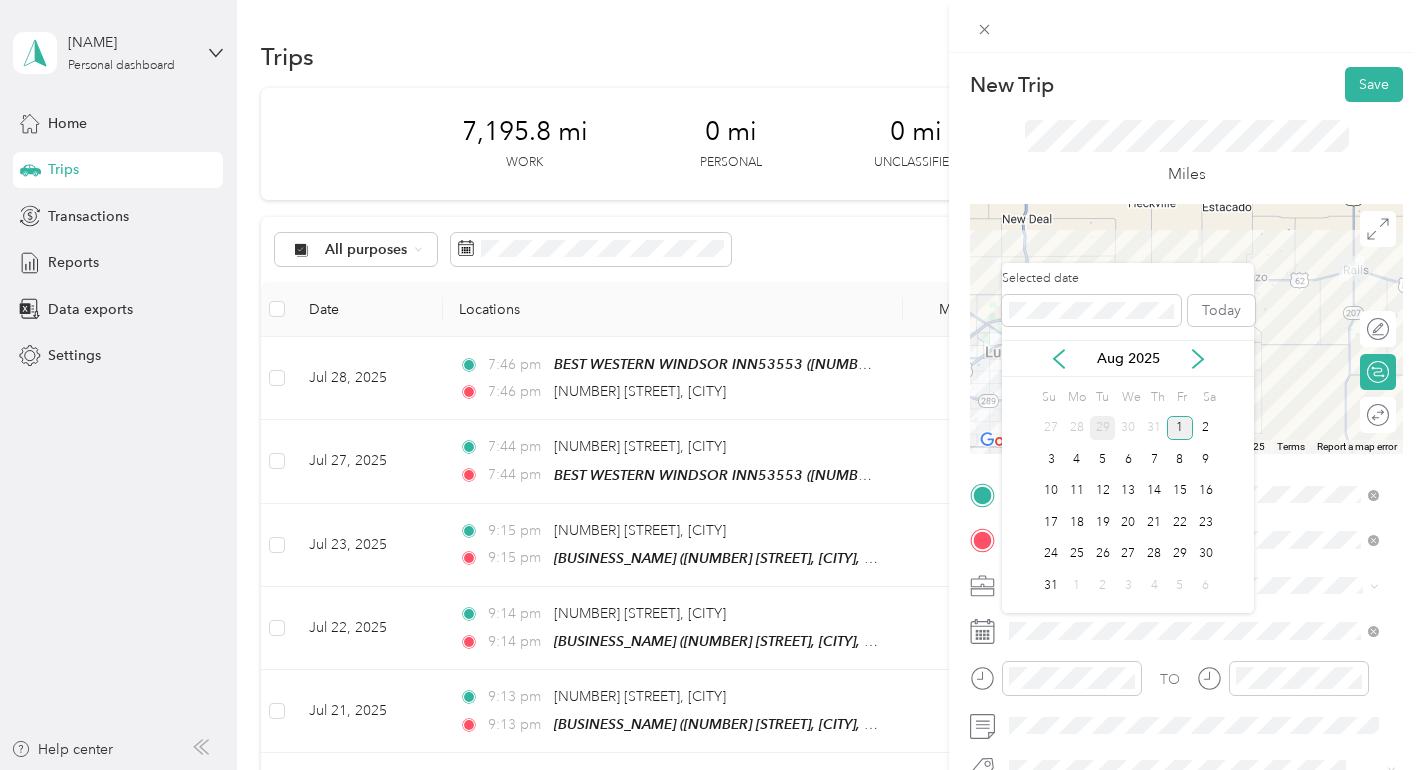 click on "29" at bounding box center [1103, 428] 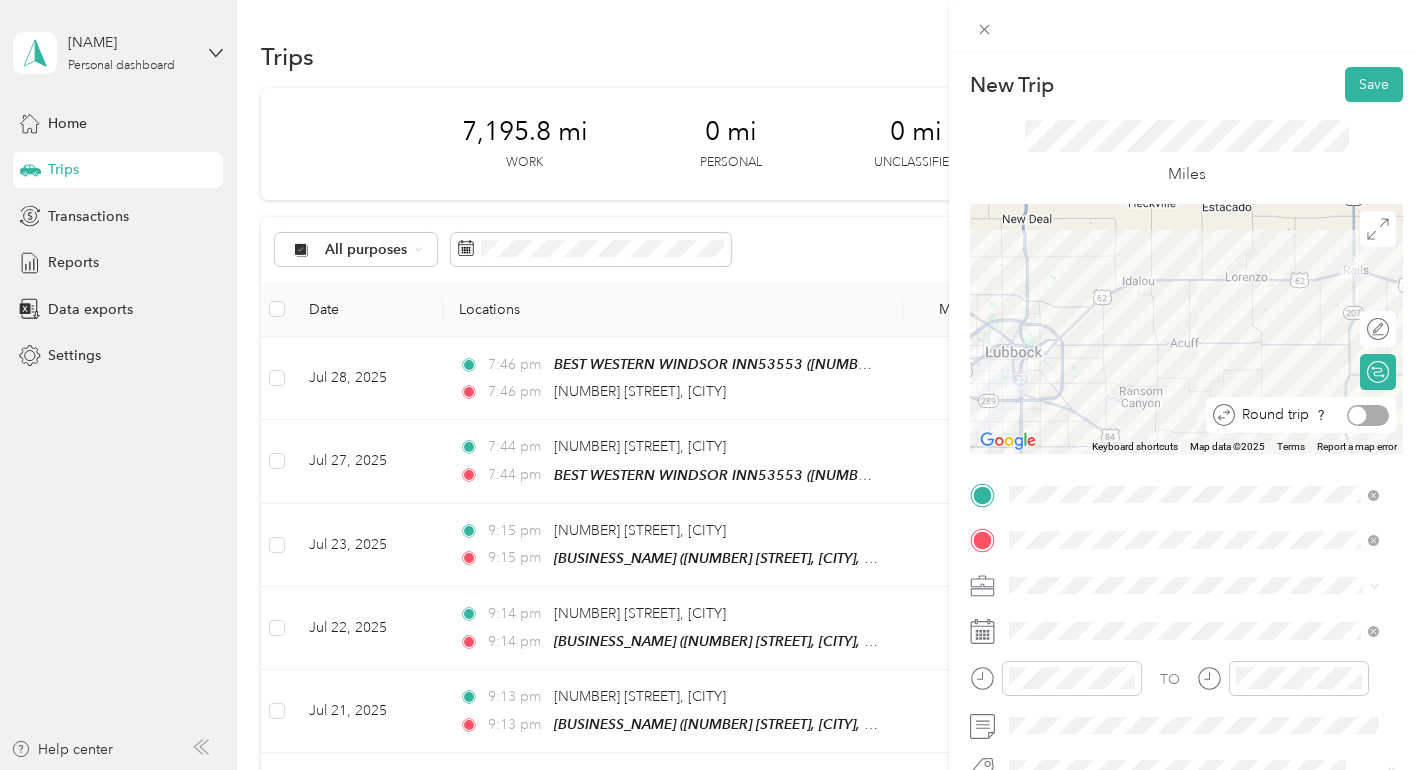 click at bounding box center (1368, 415) 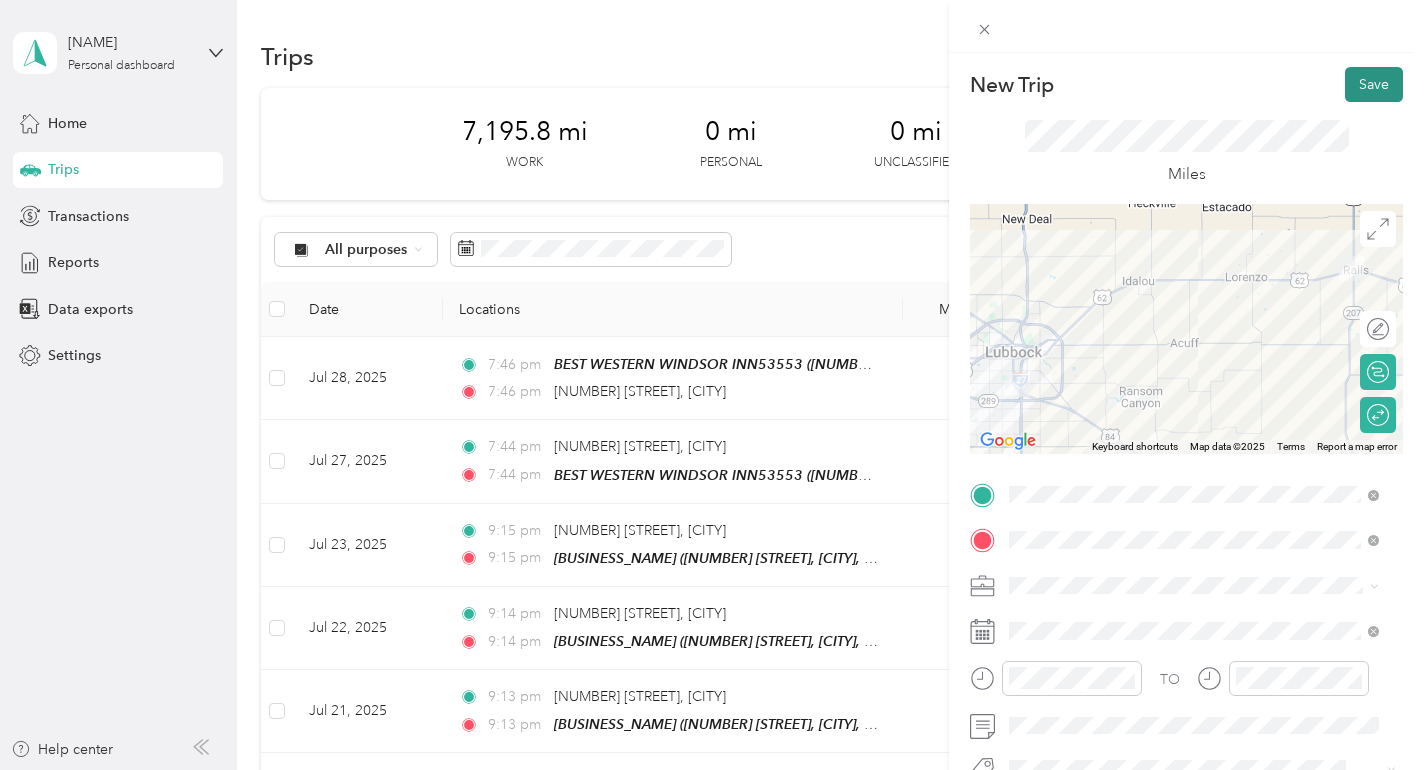click on "Save" at bounding box center [1374, 84] 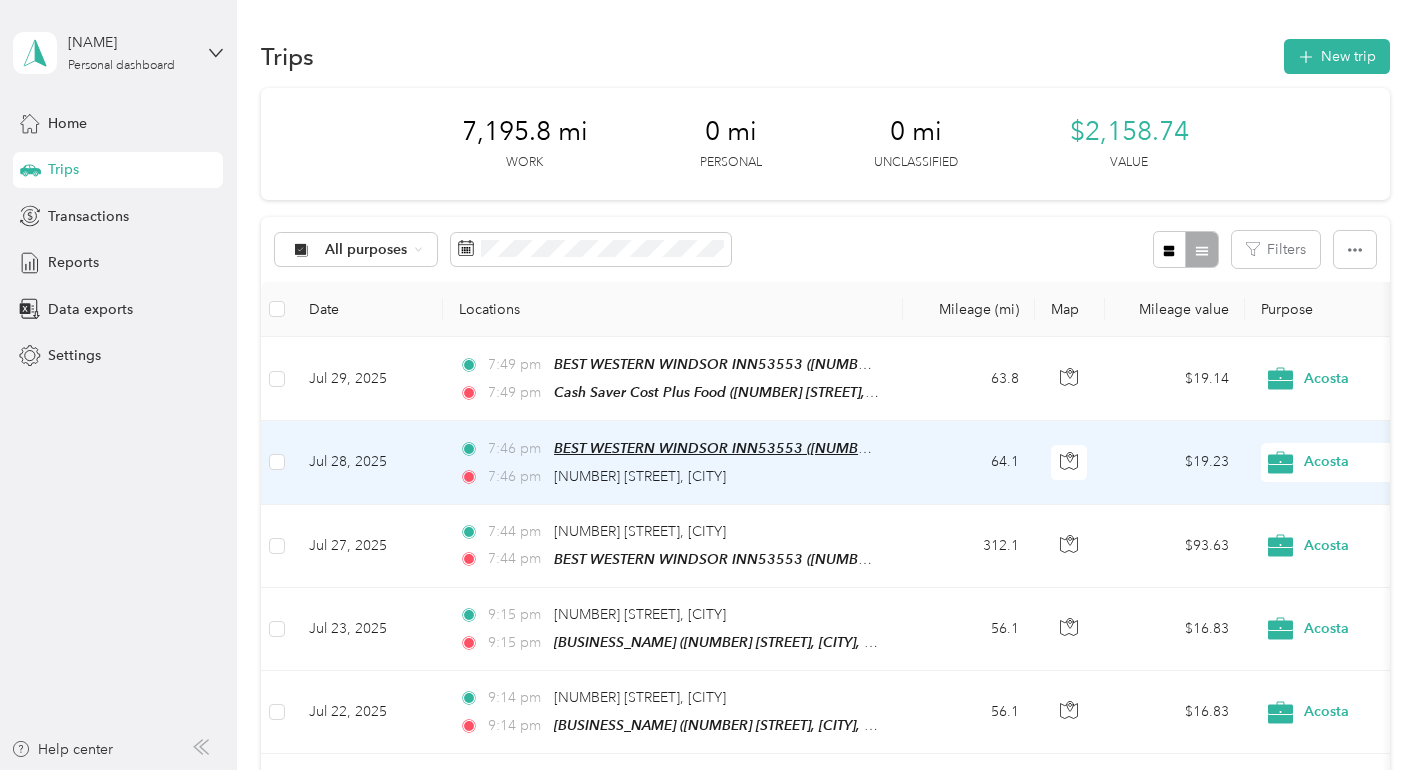 click on "BEST WESTERN WINDSOR INN53553 ([NUMBER] [STREET], [CITY], [STATE])" at bounding box center (797, 448) 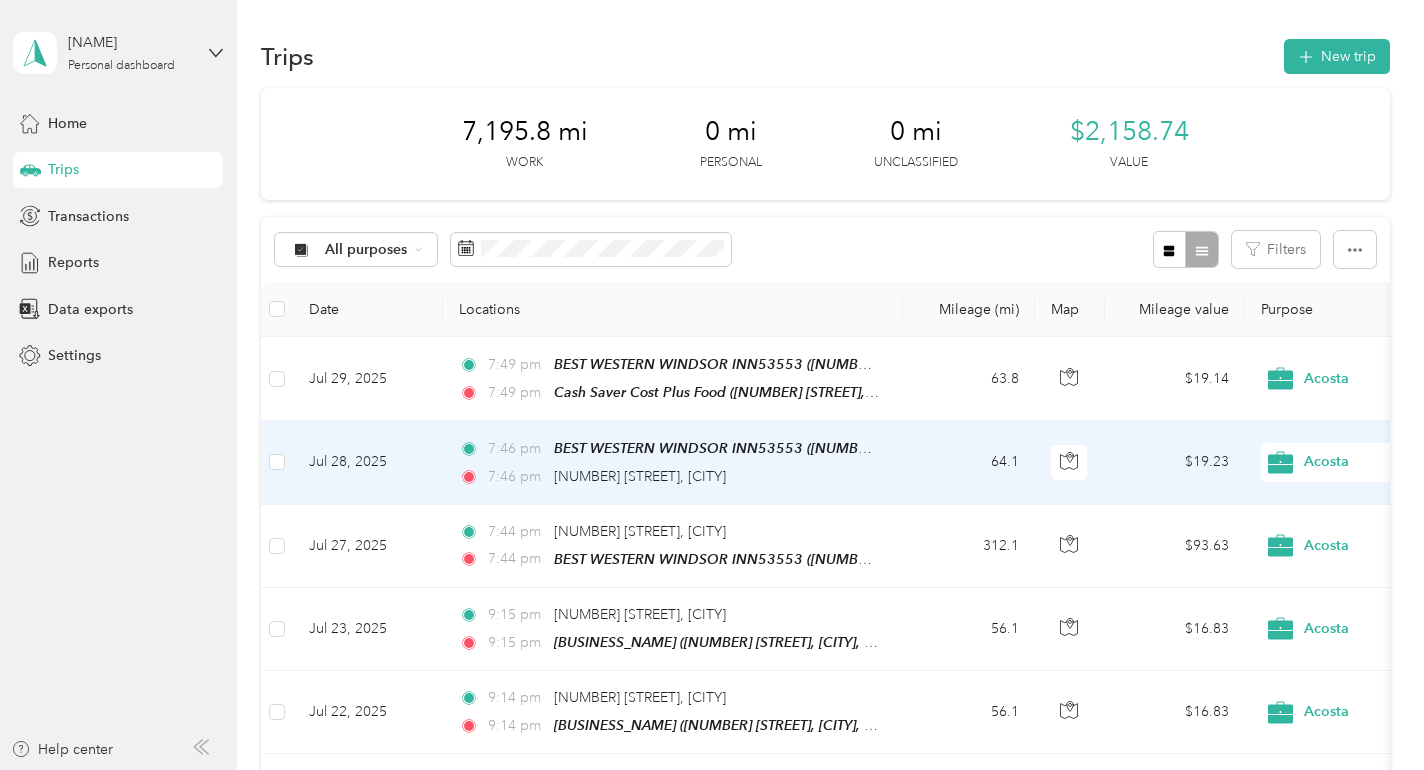 click on "[NUMBER] [STREET], [CITY]" at bounding box center (640, 477) 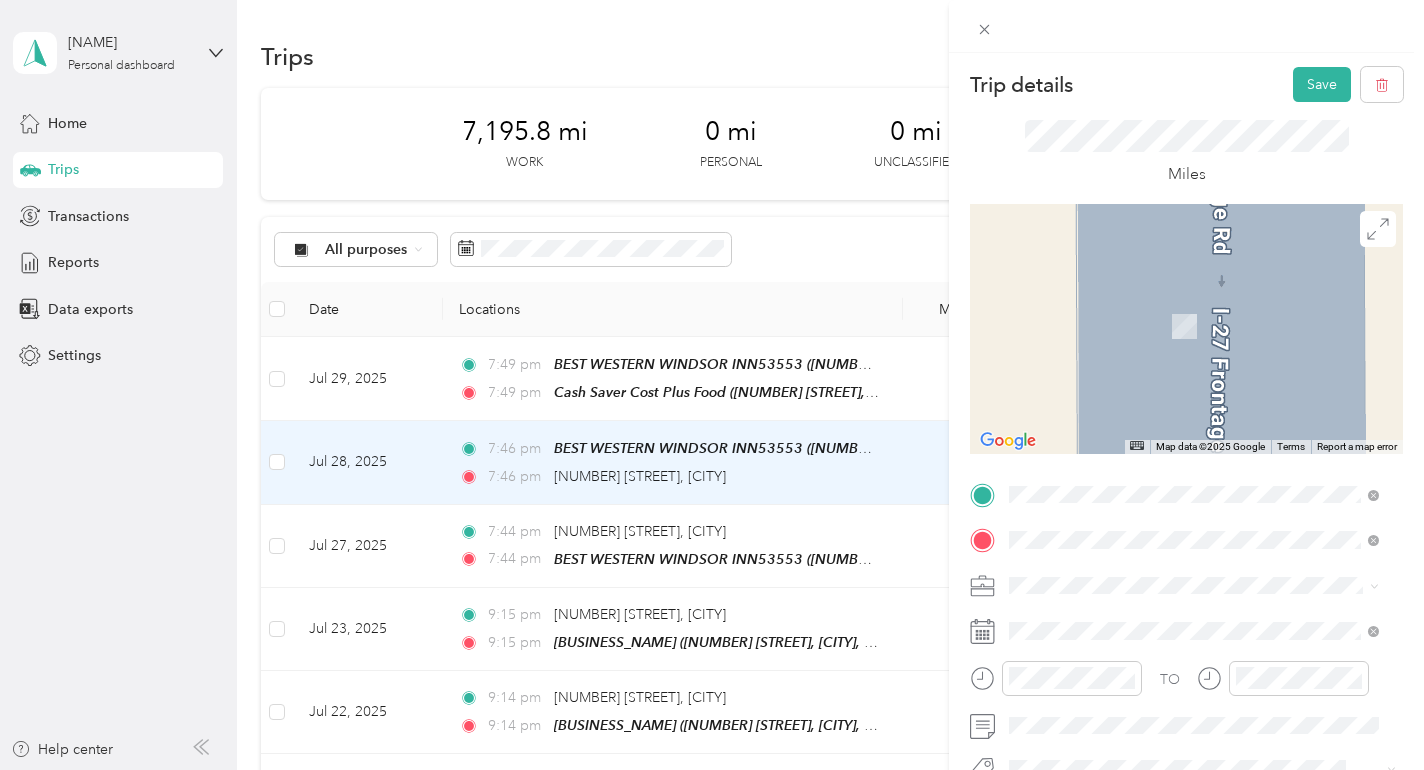 click on "Cash Saver Cost Plus Food" at bounding box center (1203, 489) 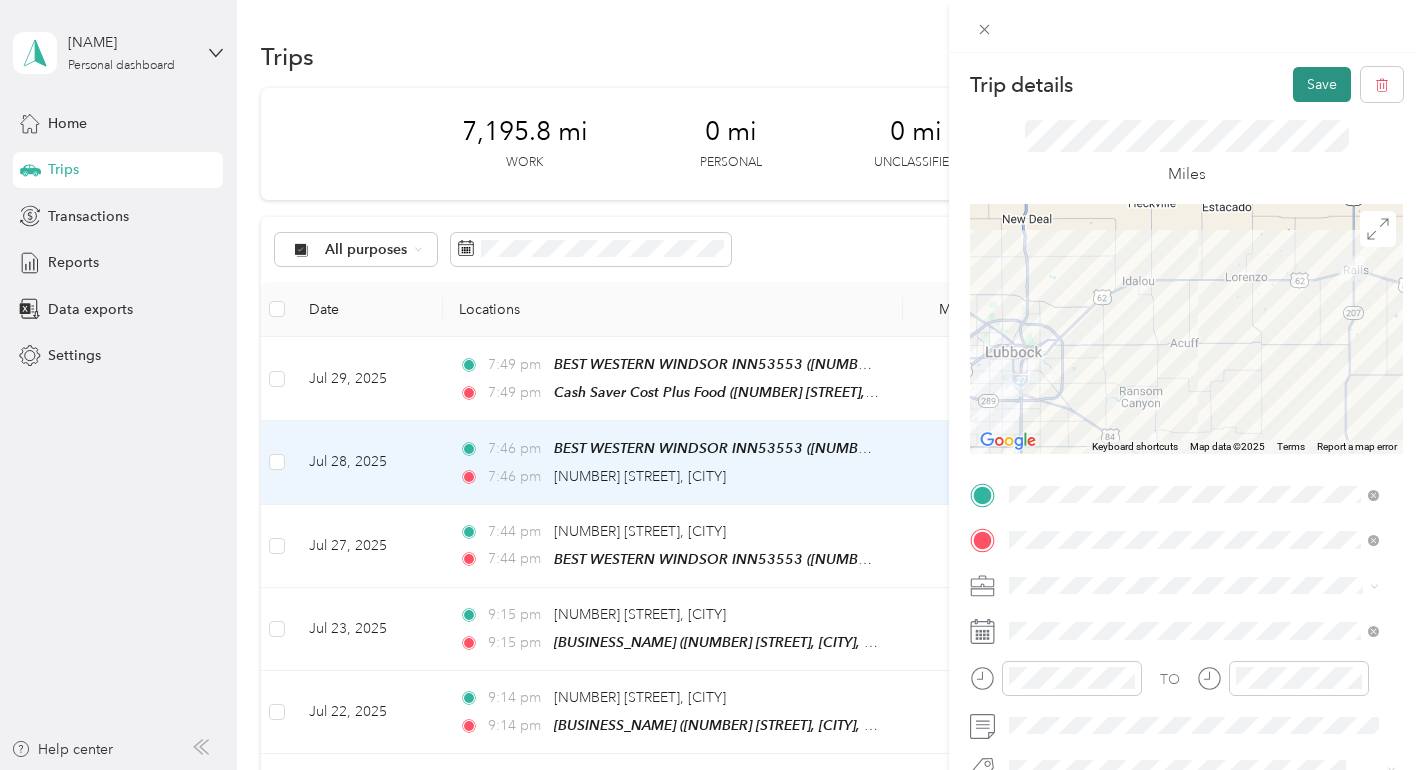 click on "Save" at bounding box center (1322, 84) 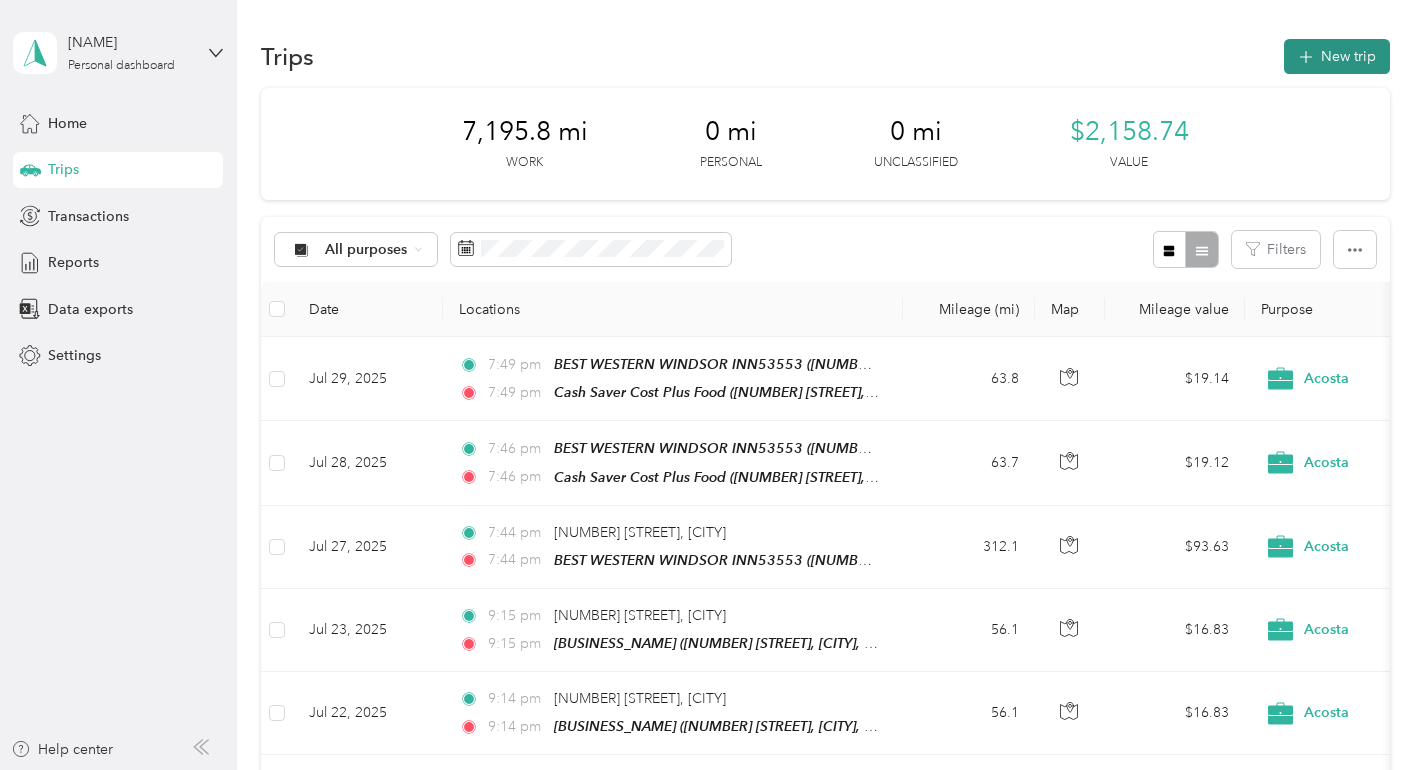 click on "New trip" at bounding box center [1337, 56] 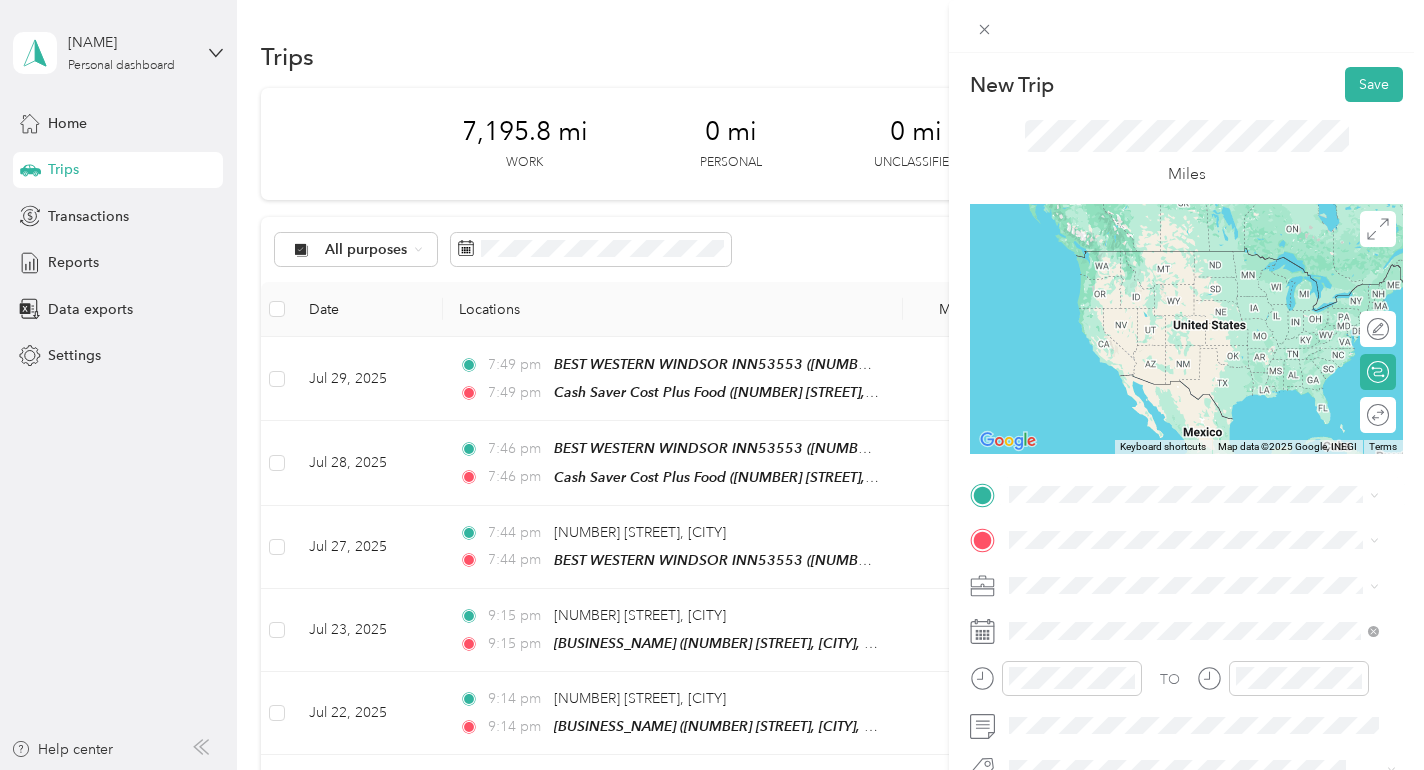 click on "[NUMBER] [STREET], [POSTAL_CODE], [CITY], [STATE], [COUNTRY]" at bounding box center (1193, 290) 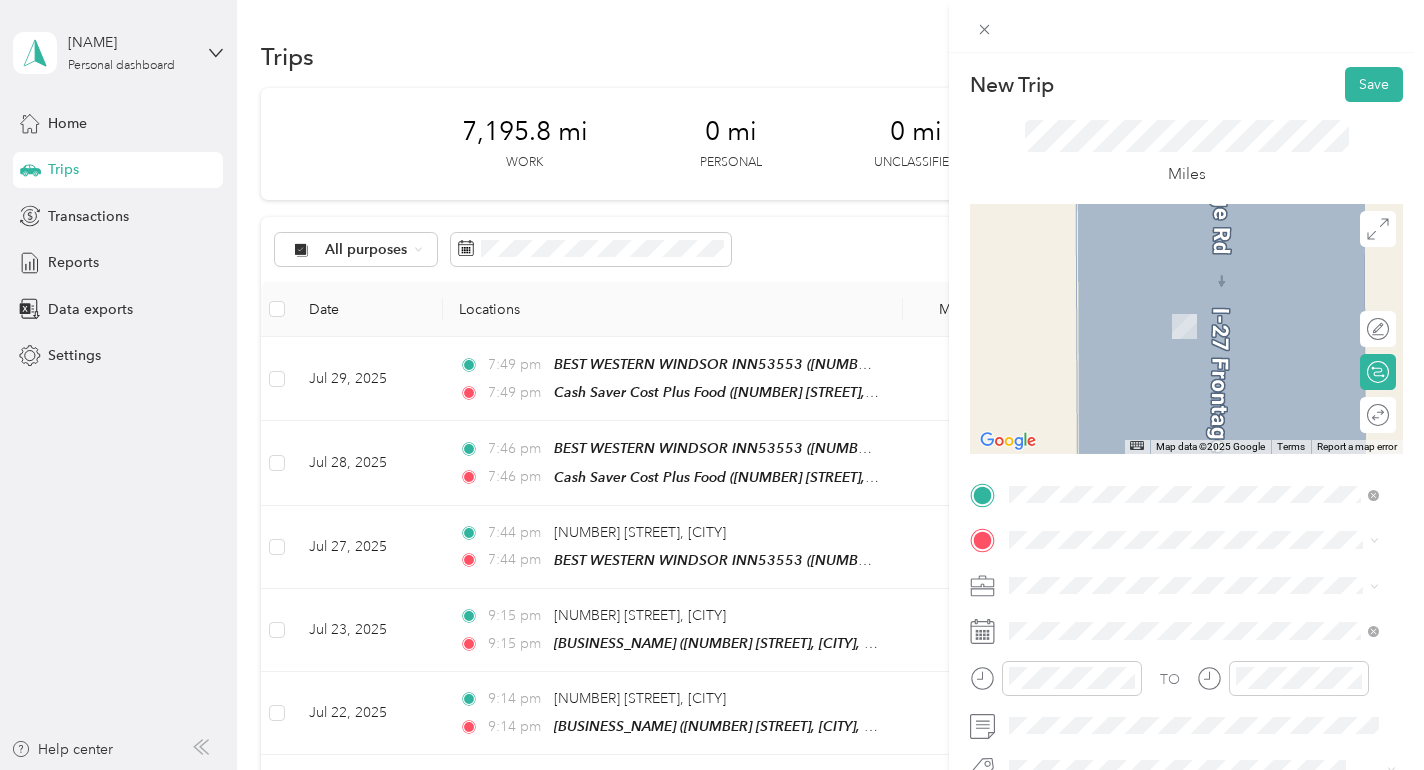 click on "TEAM Cash Saver Cost Plus Food [NUMBER] [STREET], [POSTAL_CODE], [CITY], [STATE], [COUNTRY]" at bounding box center (1209, 319) 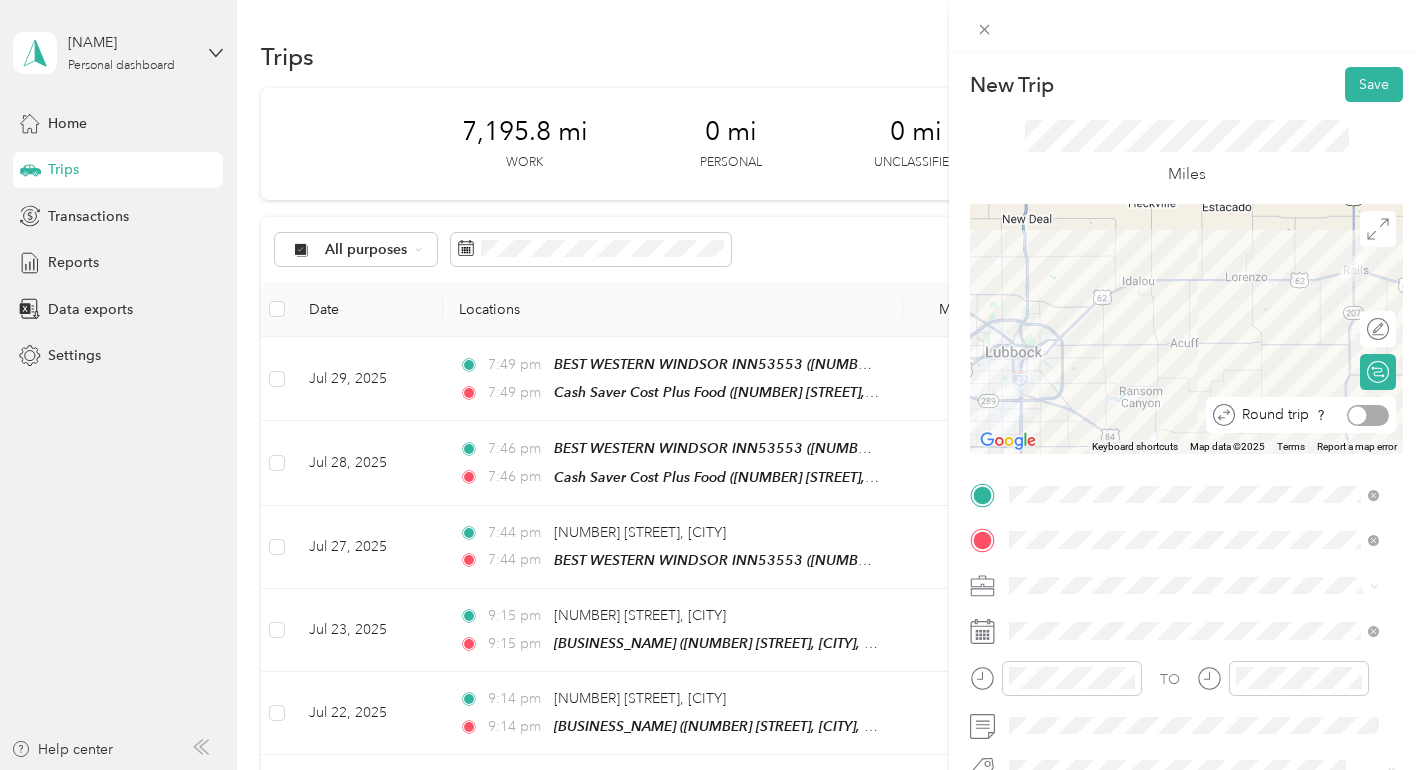 click at bounding box center [1368, 415] 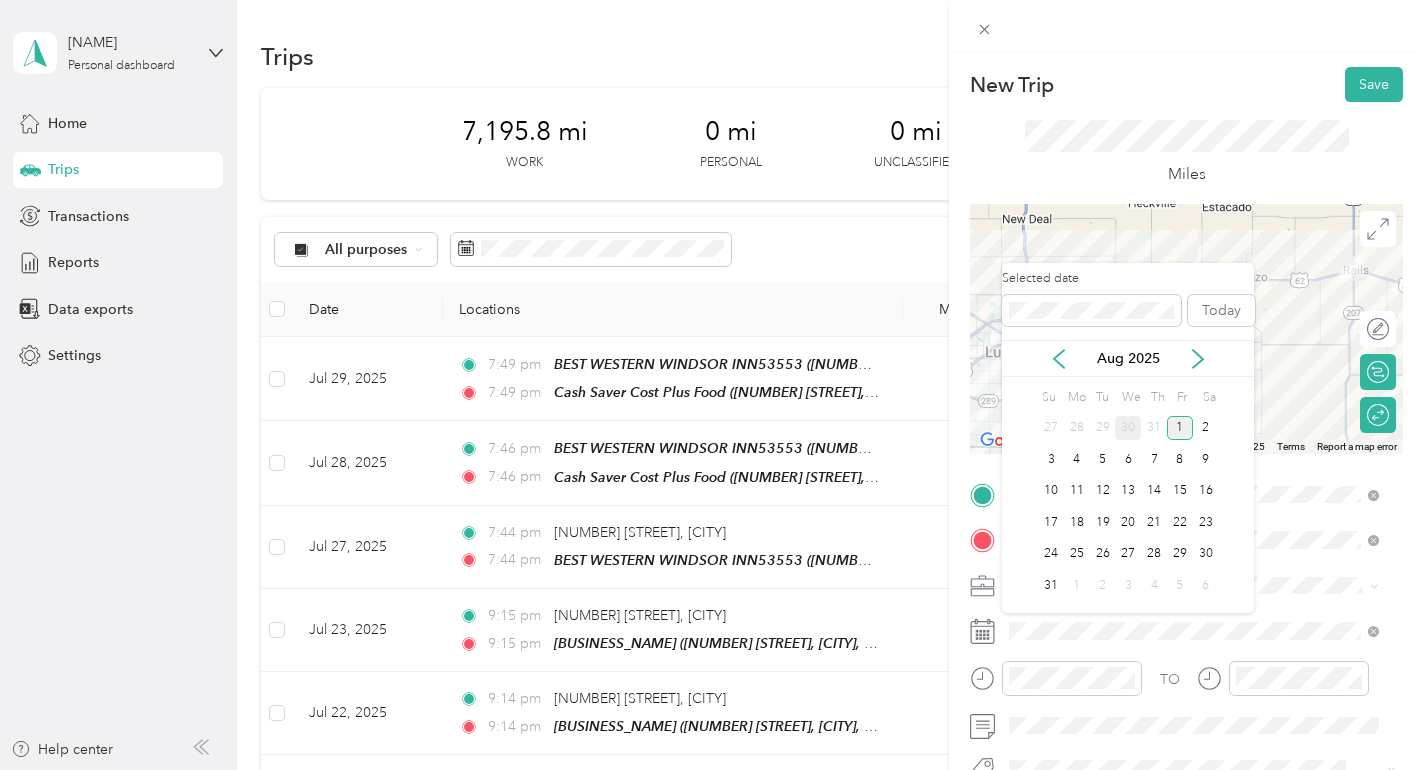 click on "30" at bounding box center [1128, 428] 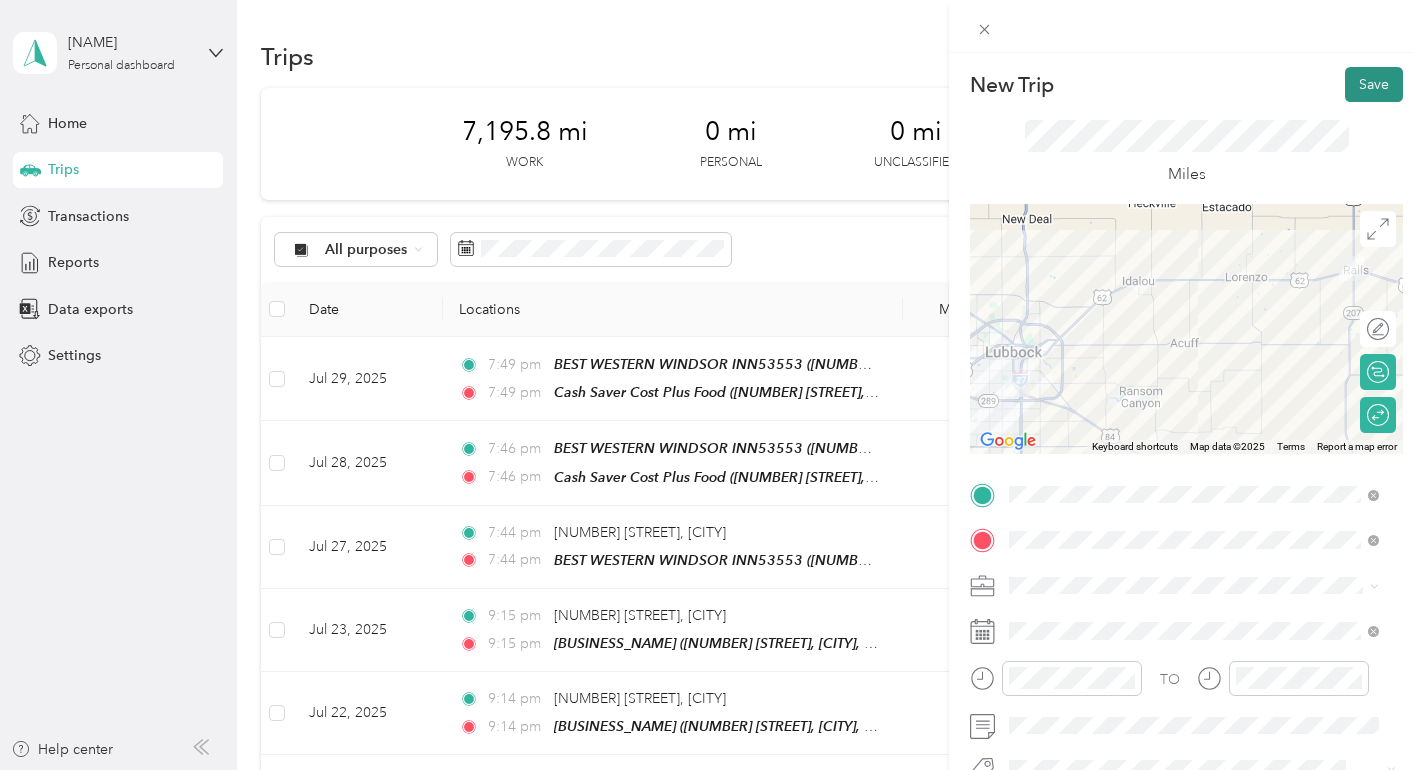 click on "Save" at bounding box center (1374, 84) 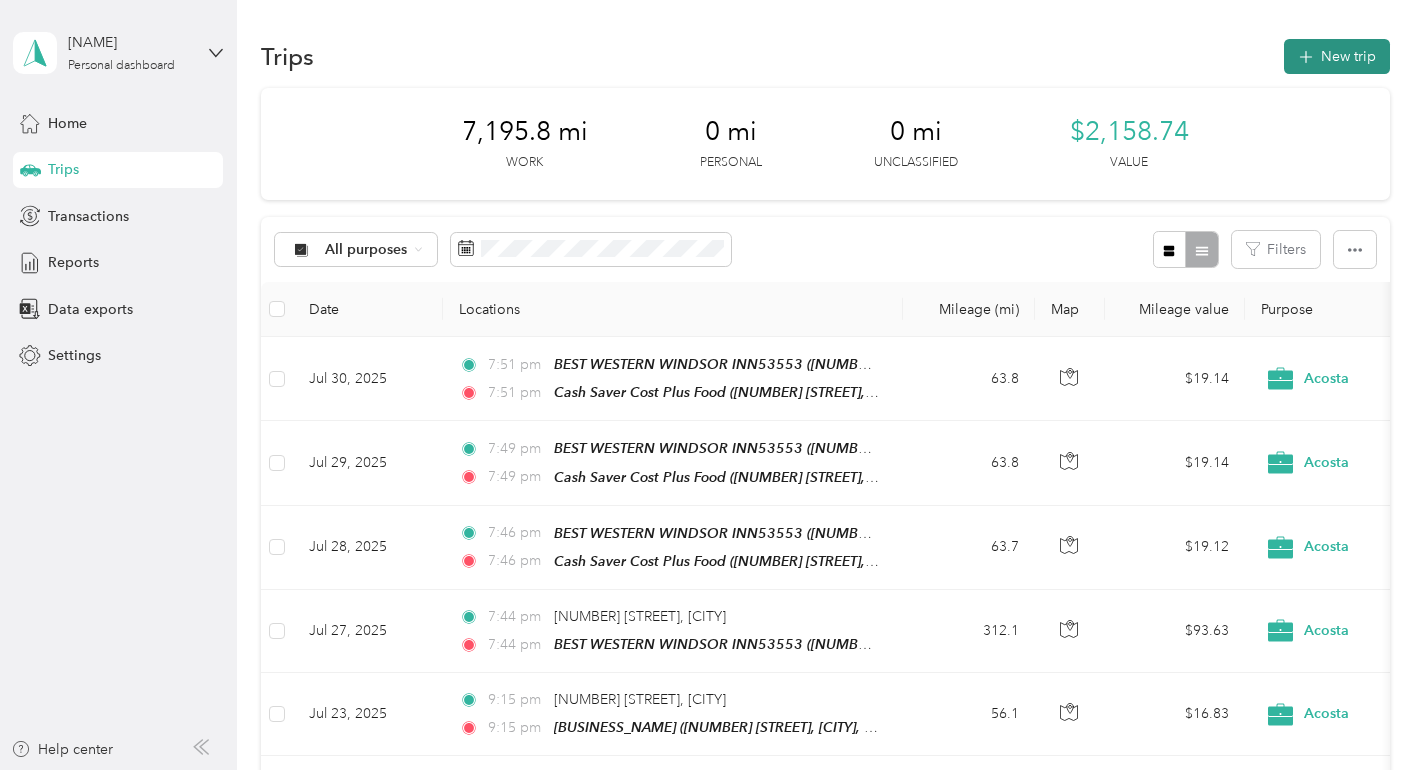 click on "New trip" at bounding box center (1337, 56) 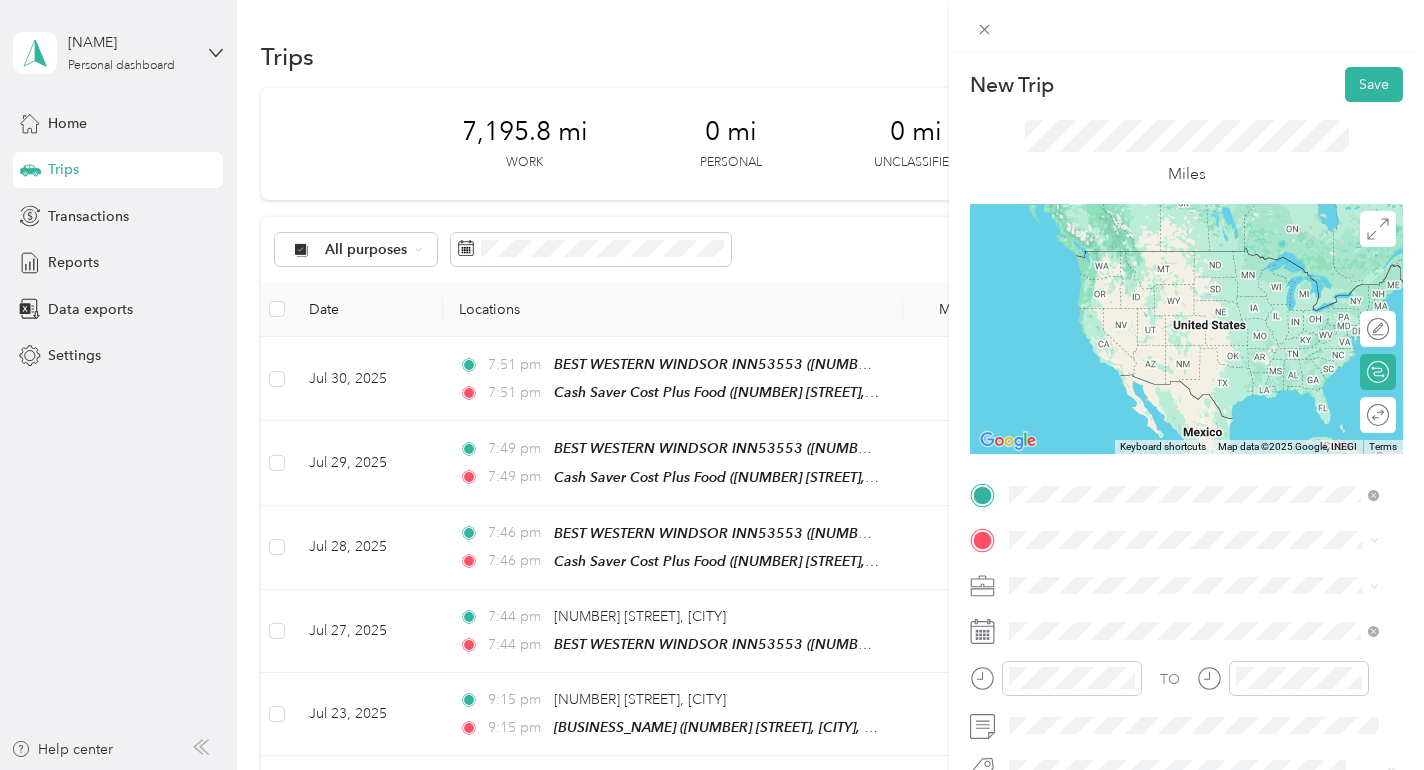 click on "TEAM BEST WESTERN WINDSOR INN53553 ([NUMBER] [STREET], [POSTAL_CODE], [CITY], [STATE], [COUNTRY])" at bounding box center (1209, 284) 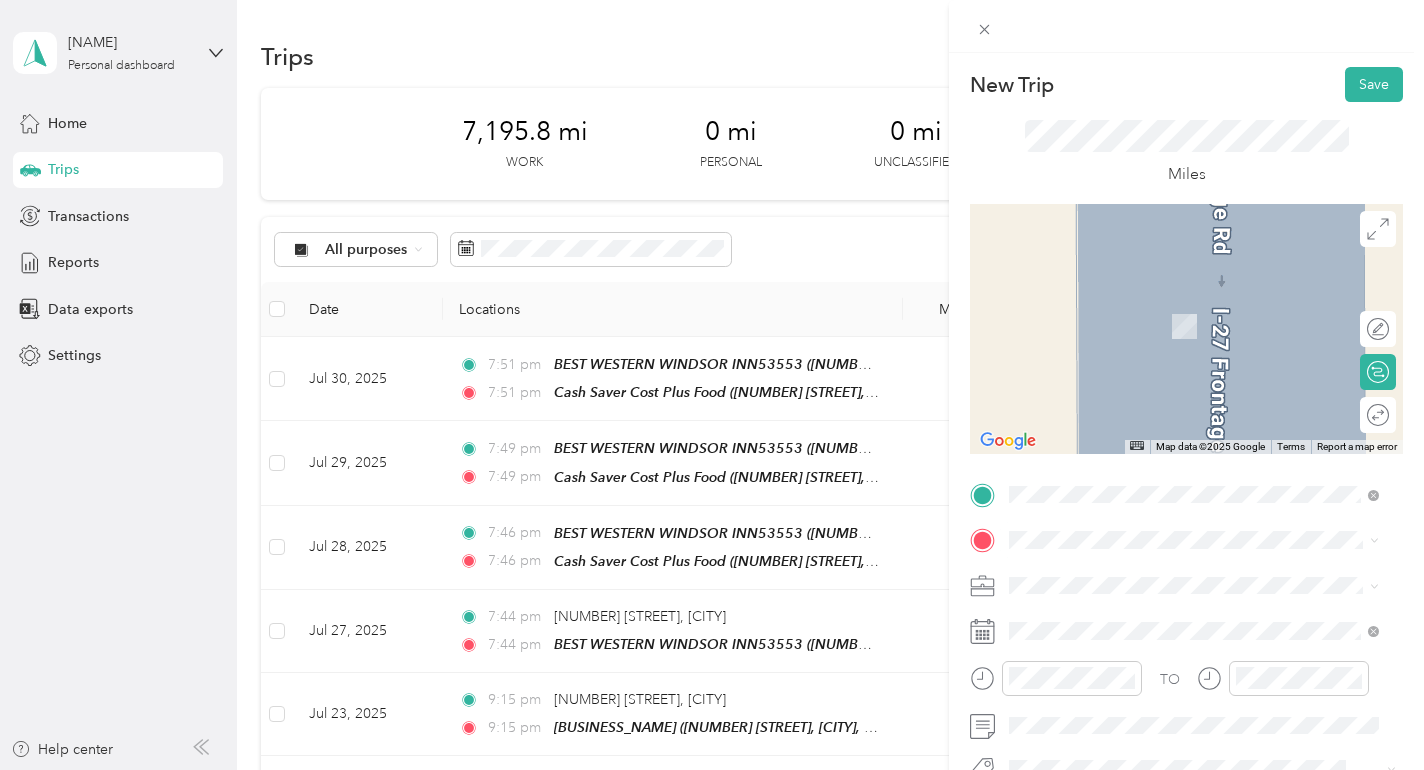click on "TEAM" at bounding box center (1078, 301) 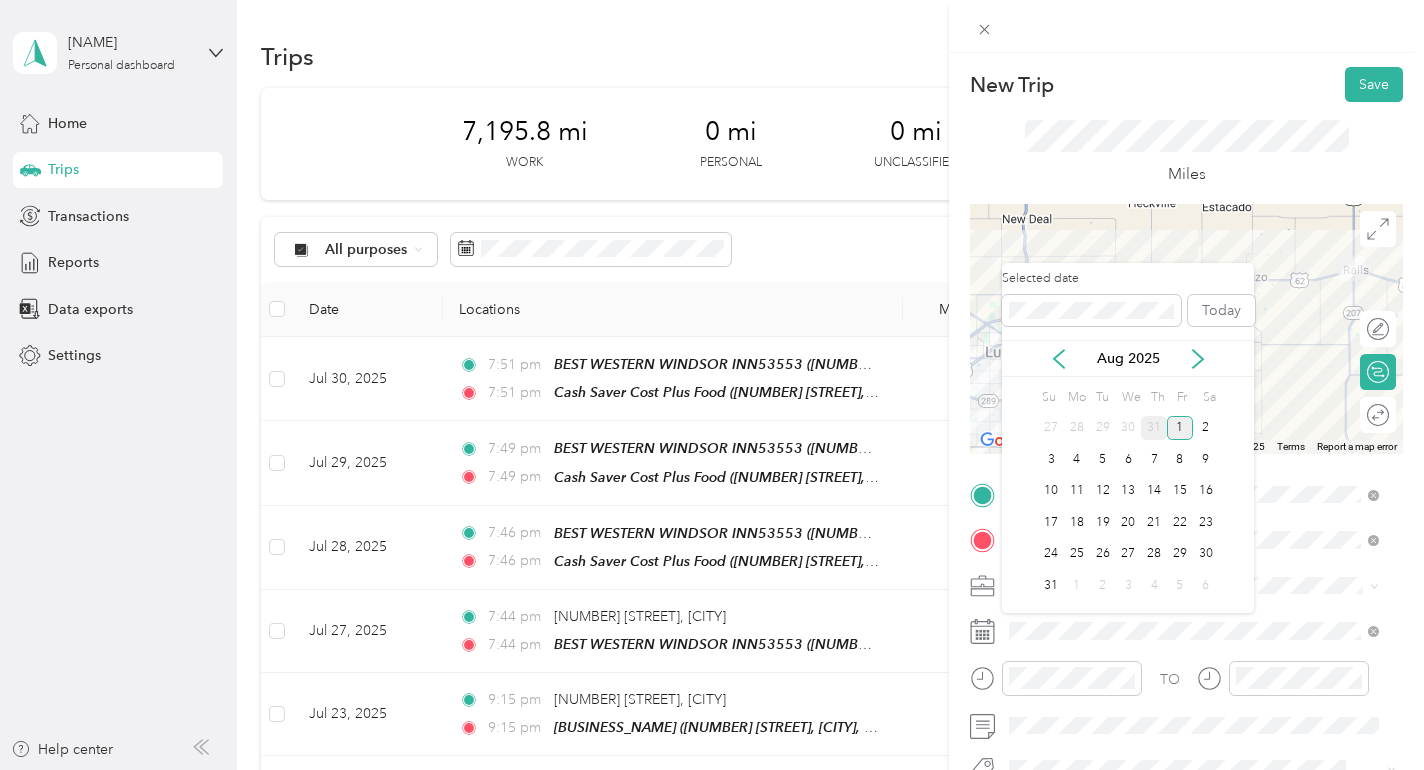 click on "31" at bounding box center (1154, 428) 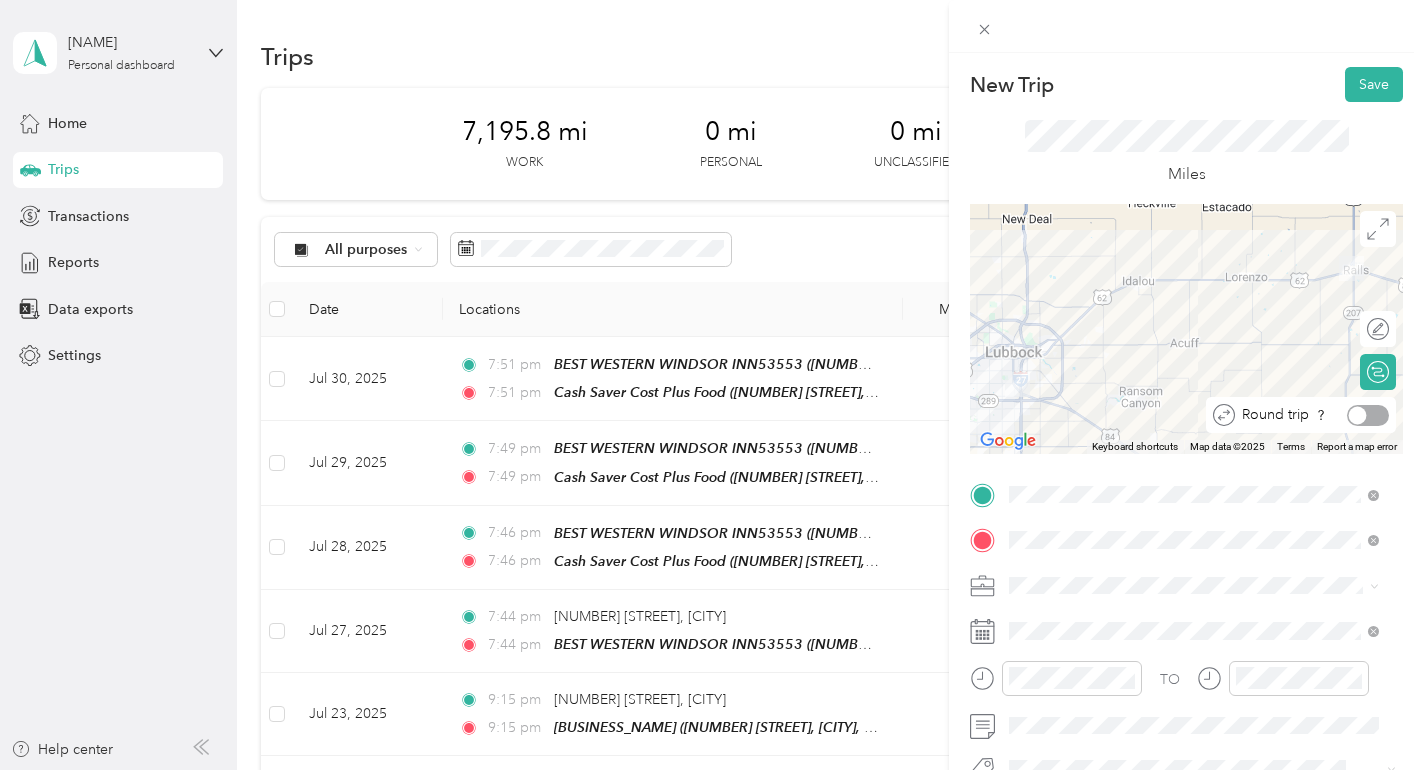 click at bounding box center (1368, 415) 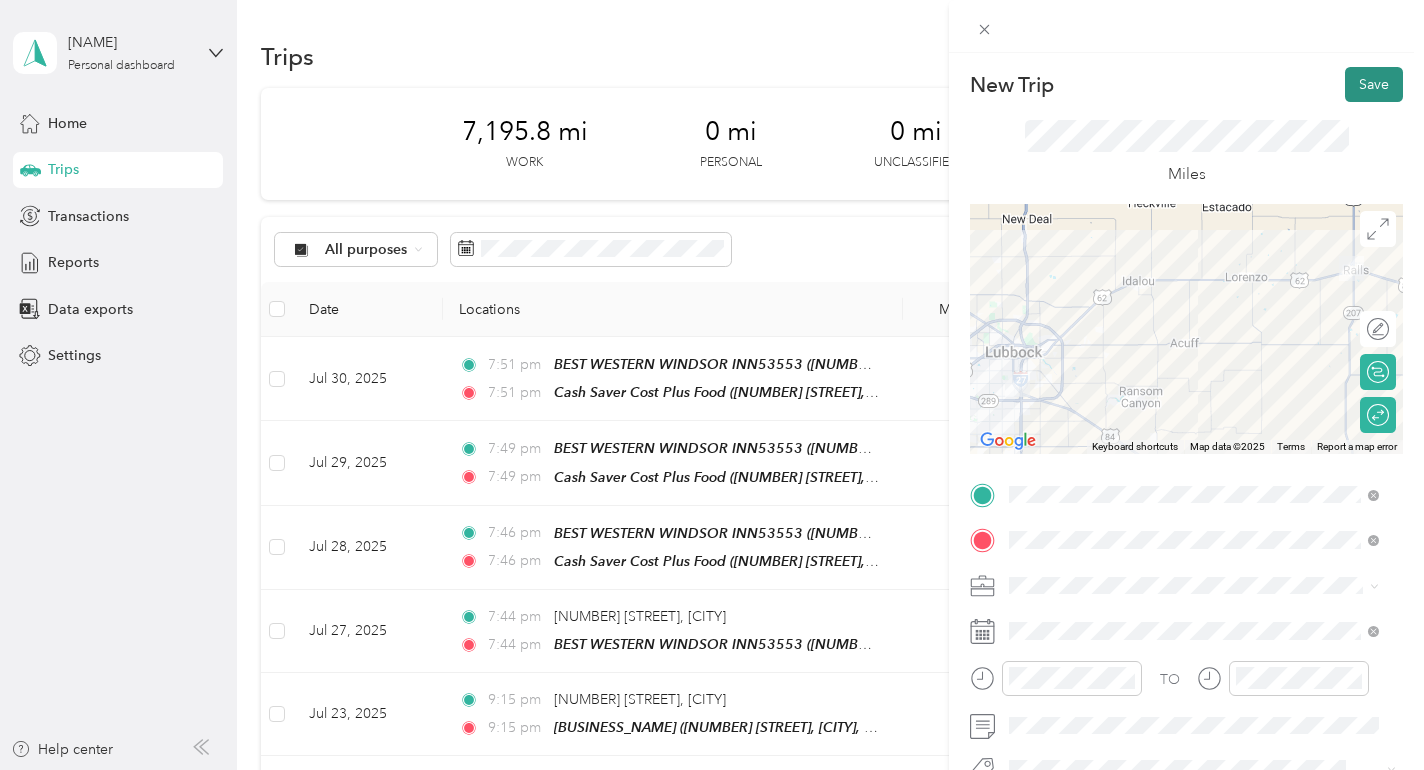 click on "Save" at bounding box center (1374, 84) 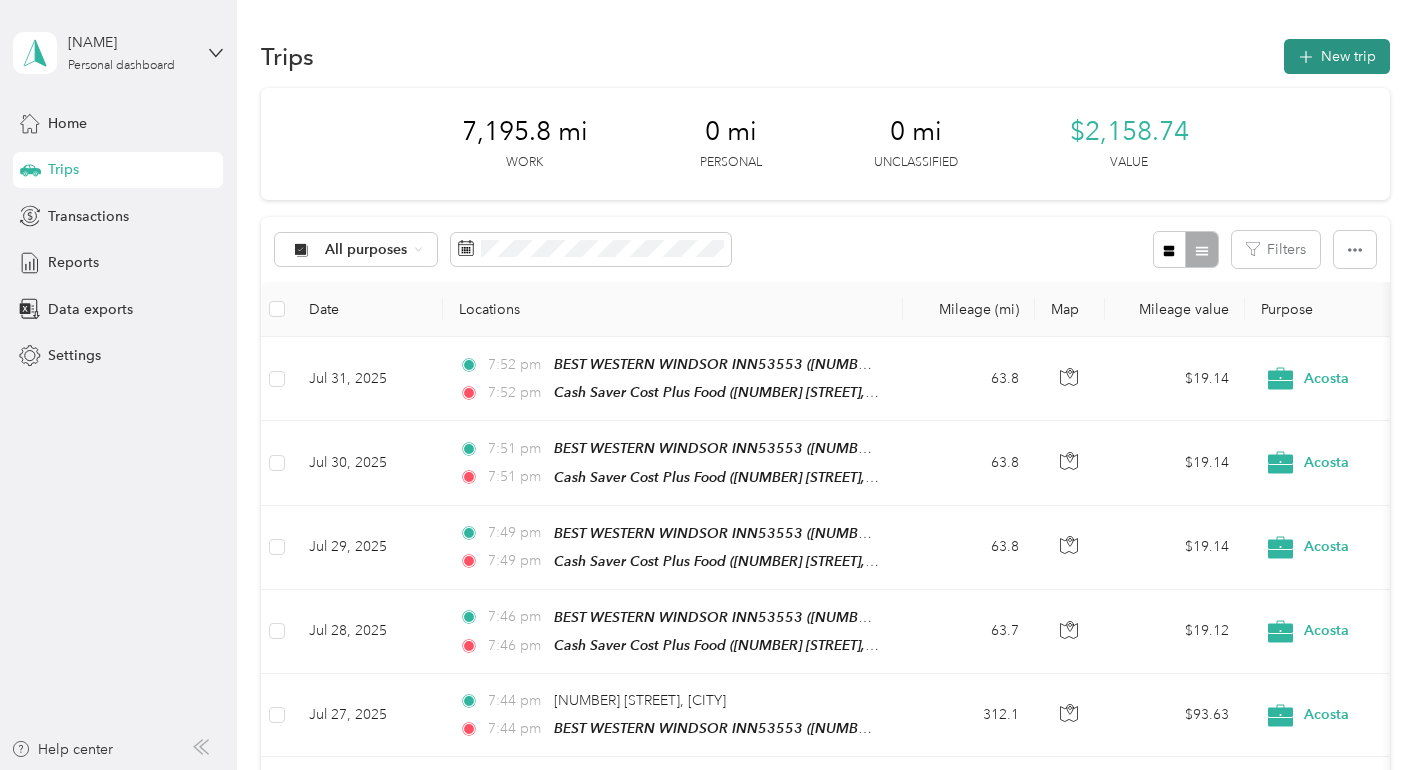 click on "New trip" at bounding box center (1337, 56) 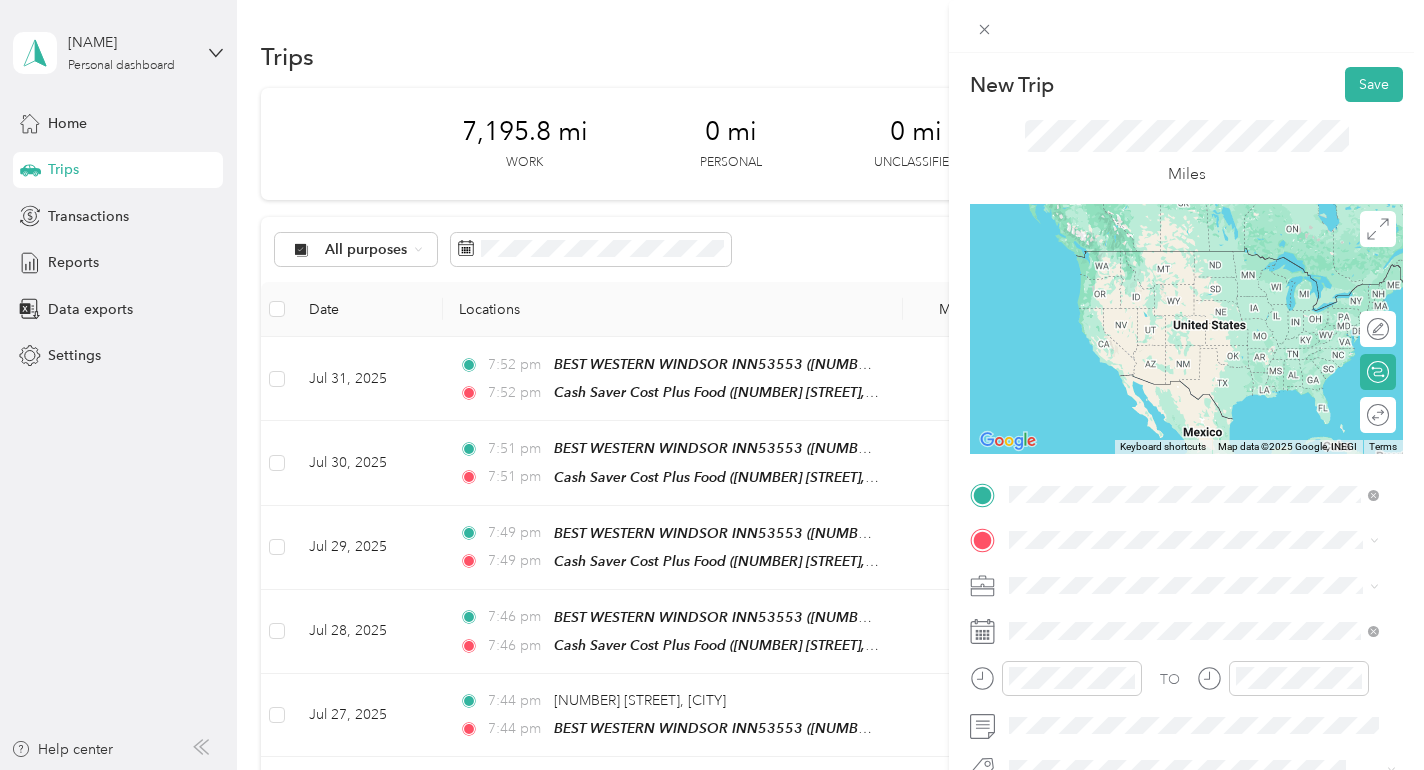 click on "TEAM BEST WESTERN WINDSOR INN53553 ([NUMBER] [STREET], [POSTAL_CODE], [CITY], [STATE], [COUNTRY])" at bounding box center (1209, 284) 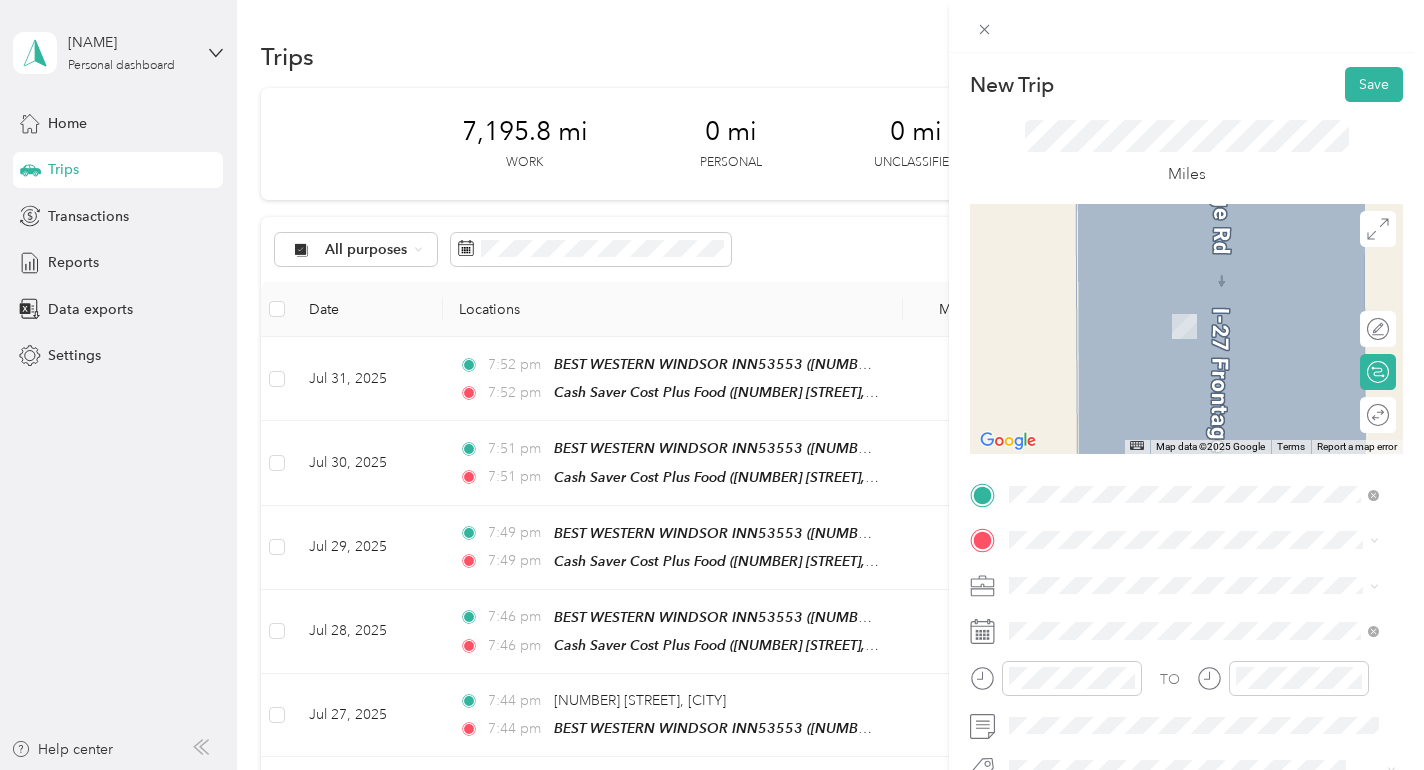 click on "[NUMBER] [STREET]
[CITY], [STATE] [POSTAL_CODE], [COUNTRY]" at bounding box center (1191, 293) 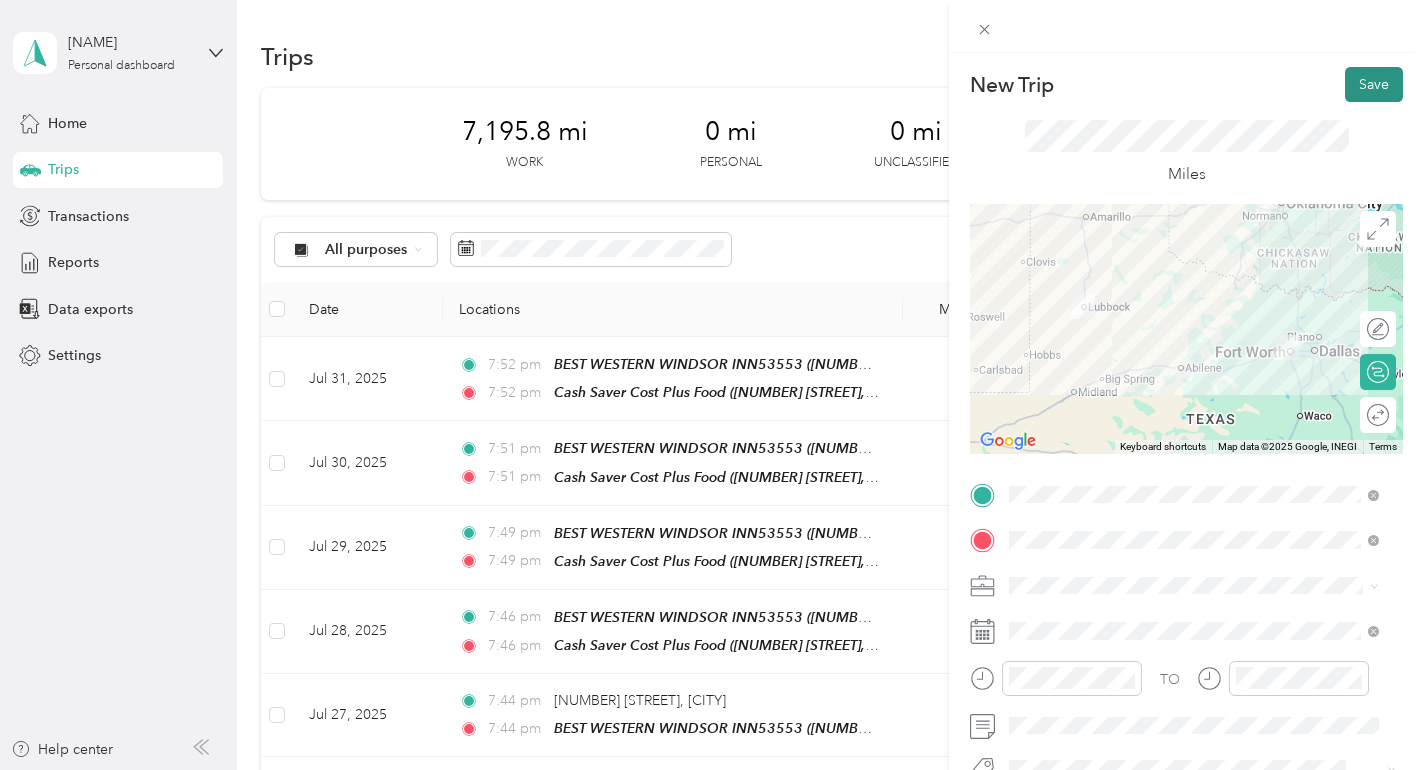 click on "Save" at bounding box center [1374, 84] 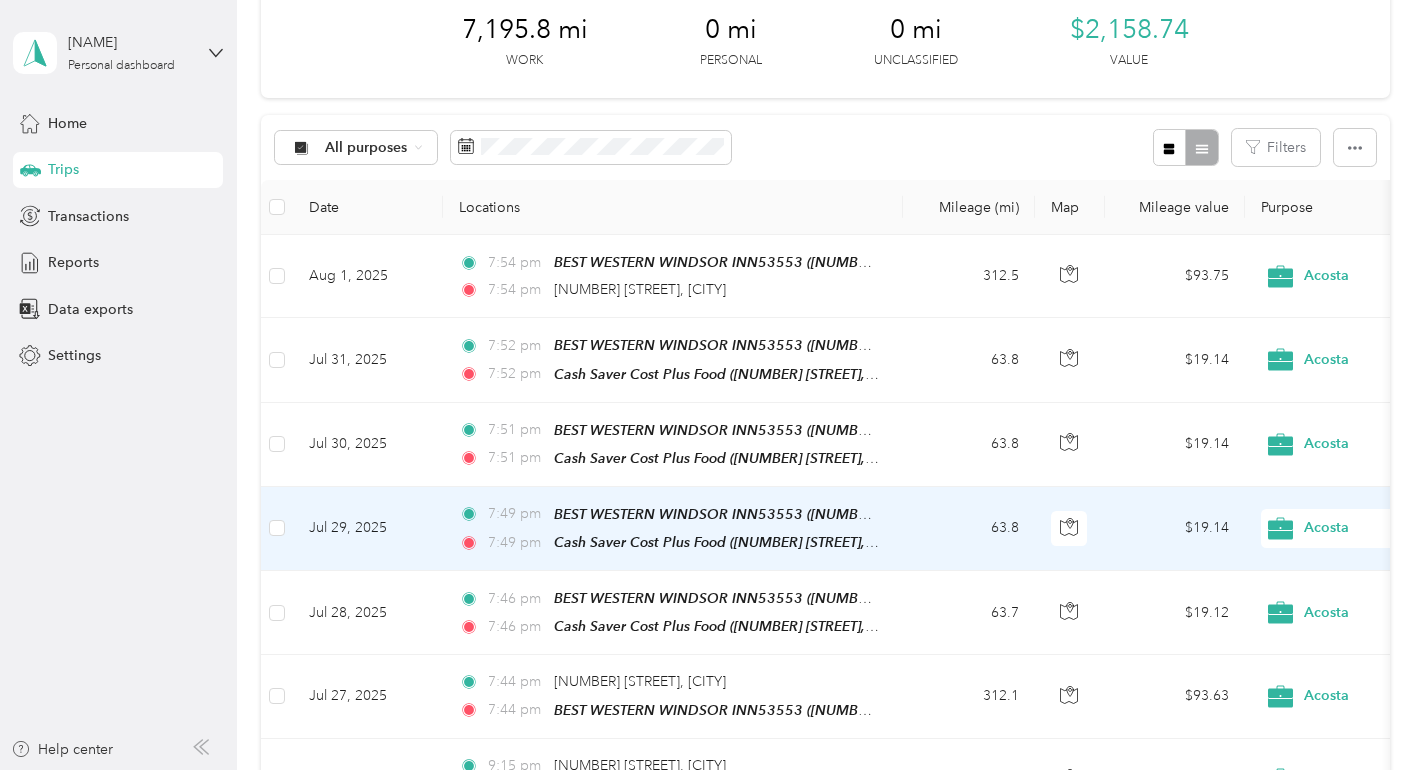 scroll, scrollTop: 0, scrollLeft: 0, axis: both 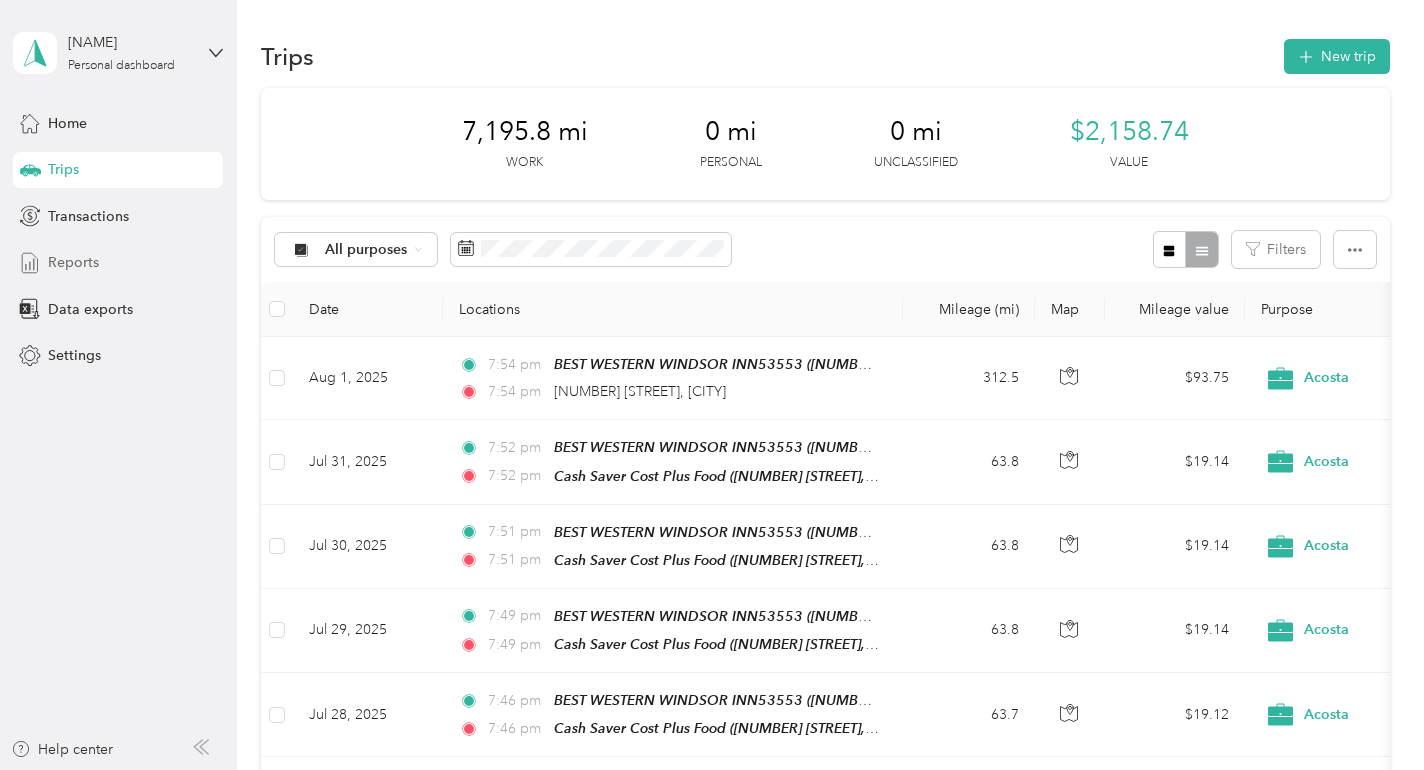 click on "Reports" at bounding box center (73, 262) 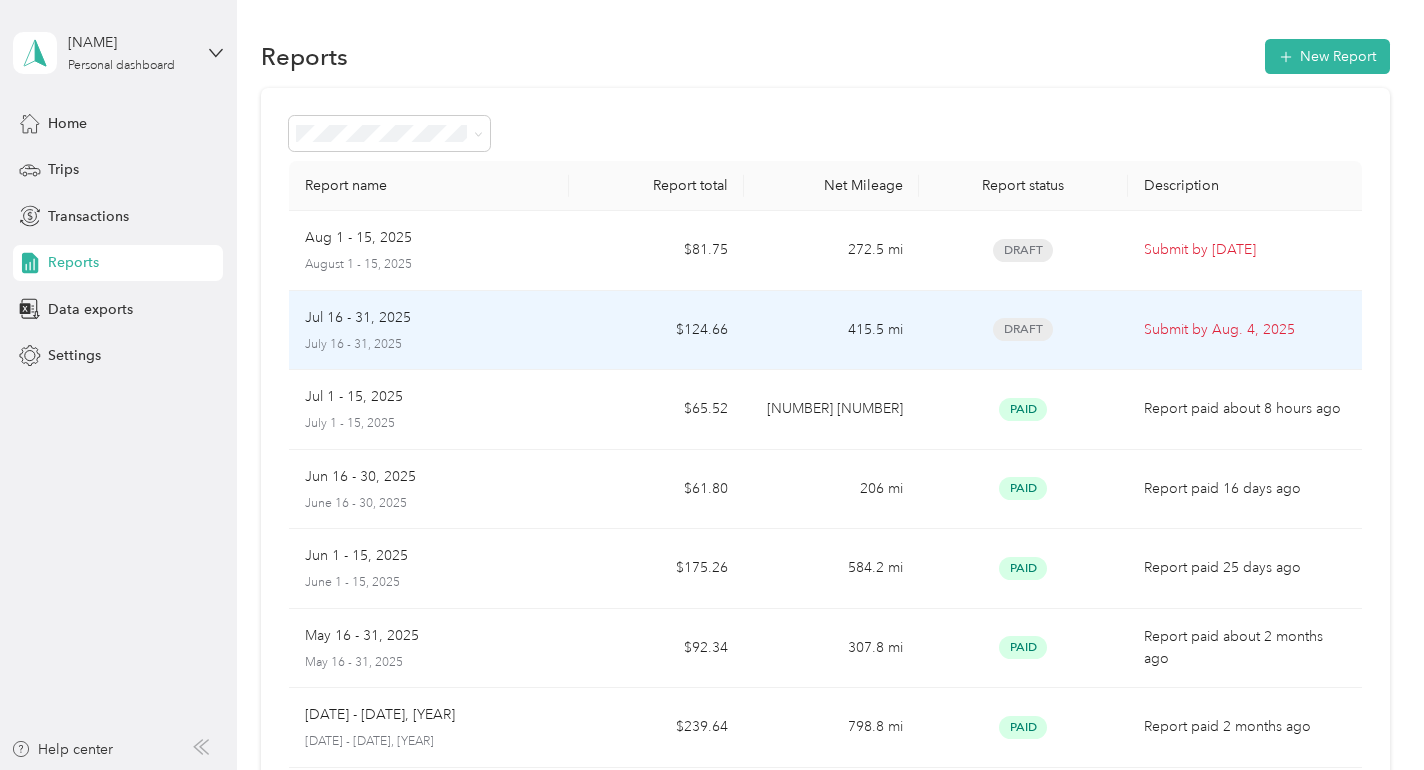 click on "415.5 mi" at bounding box center [831, 331] 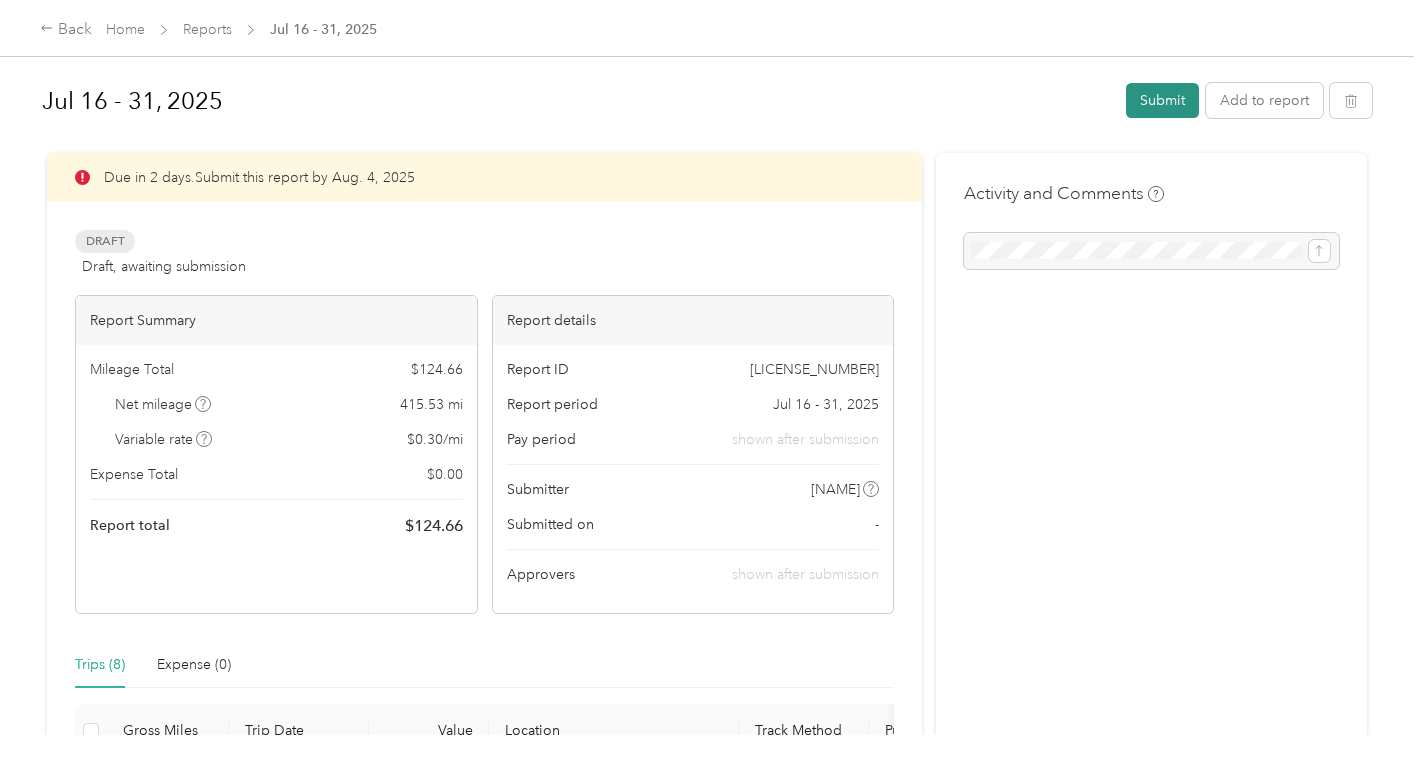 click on "Submit" at bounding box center [1162, 100] 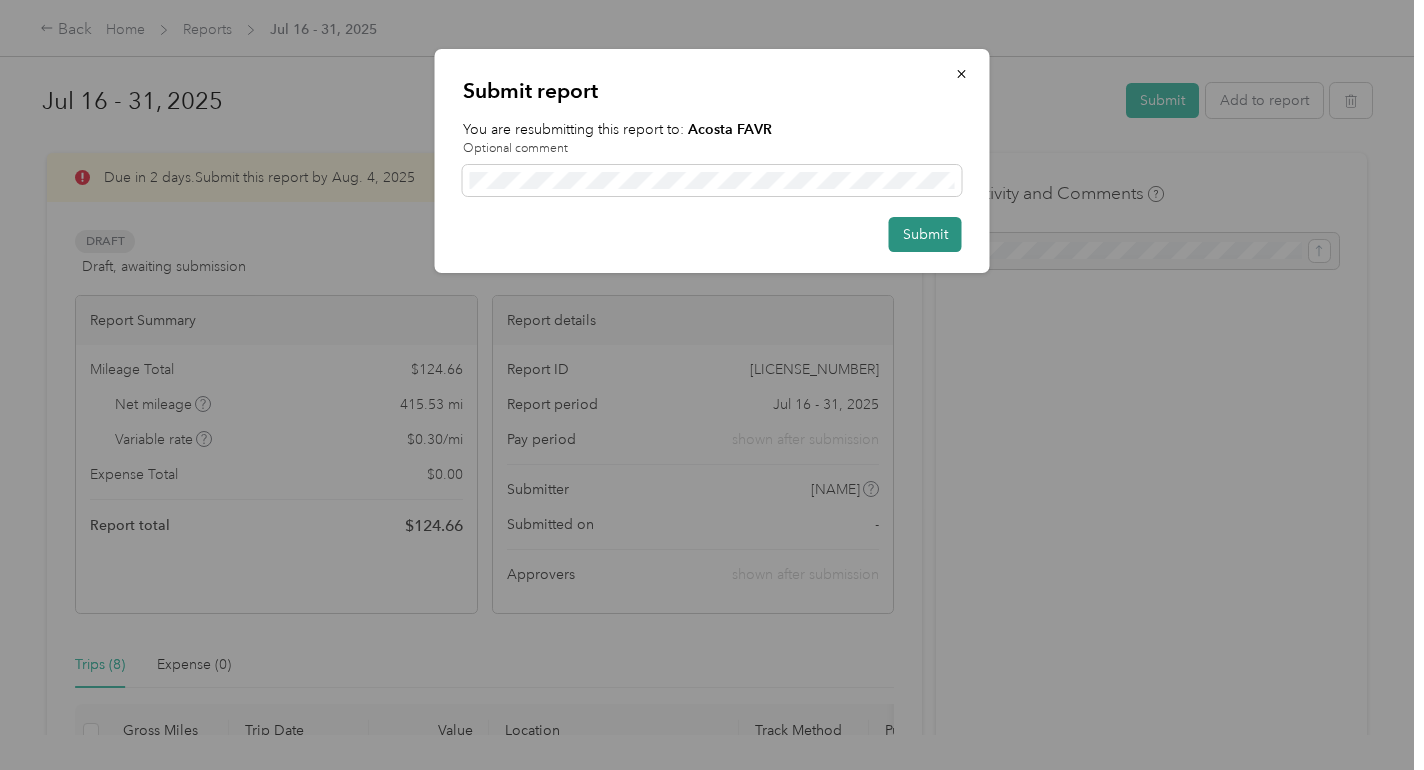 click on "Submit" at bounding box center [925, 234] 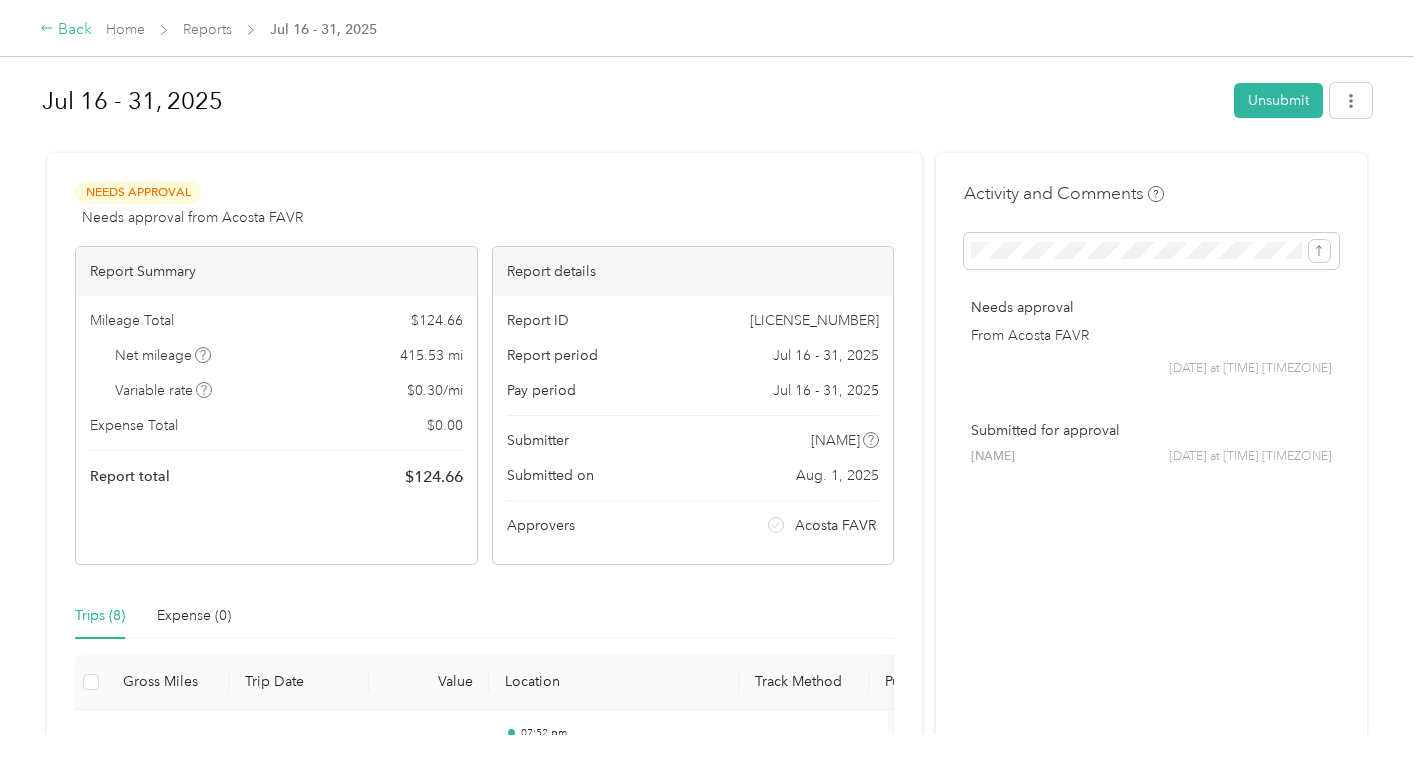 click on "Back" at bounding box center [66, 30] 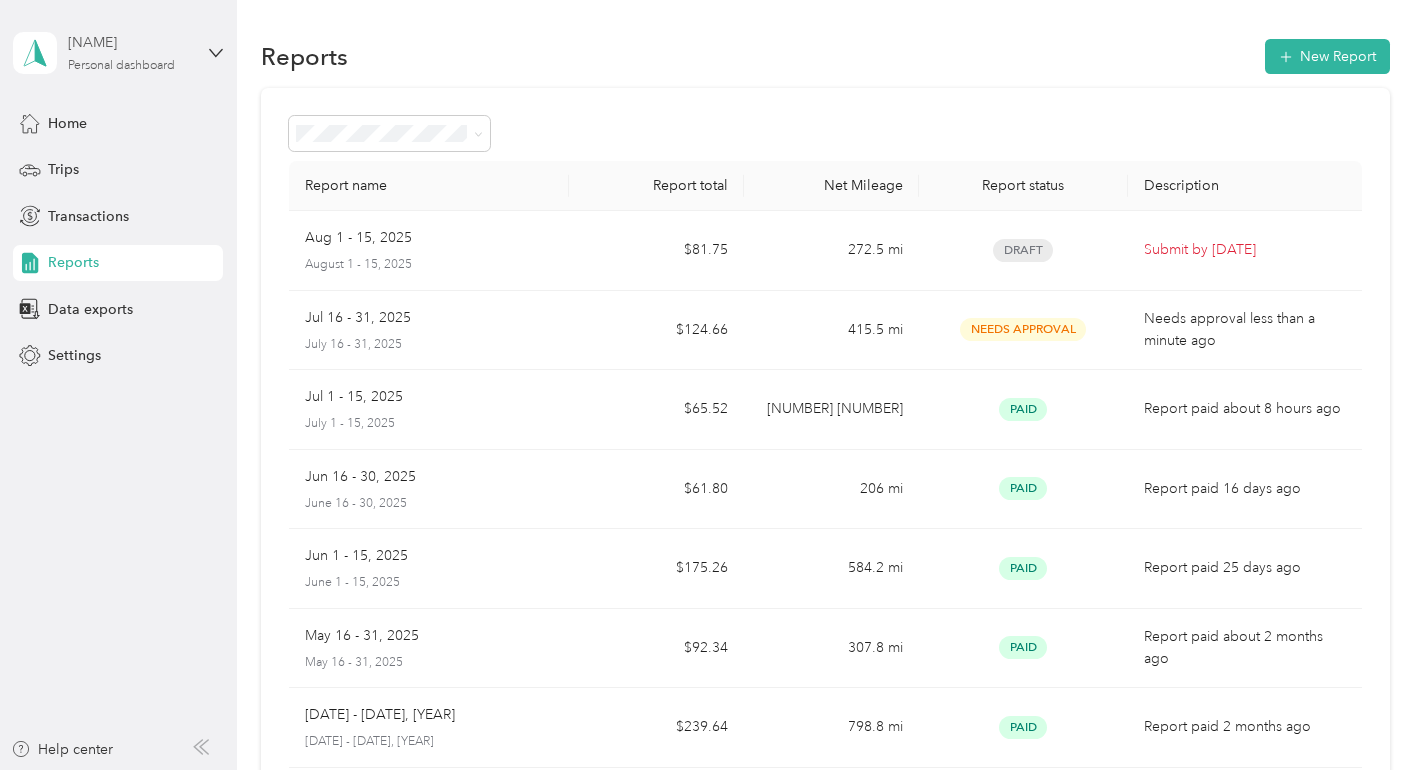 click on "Personal dashboard" at bounding box center [121, 66] 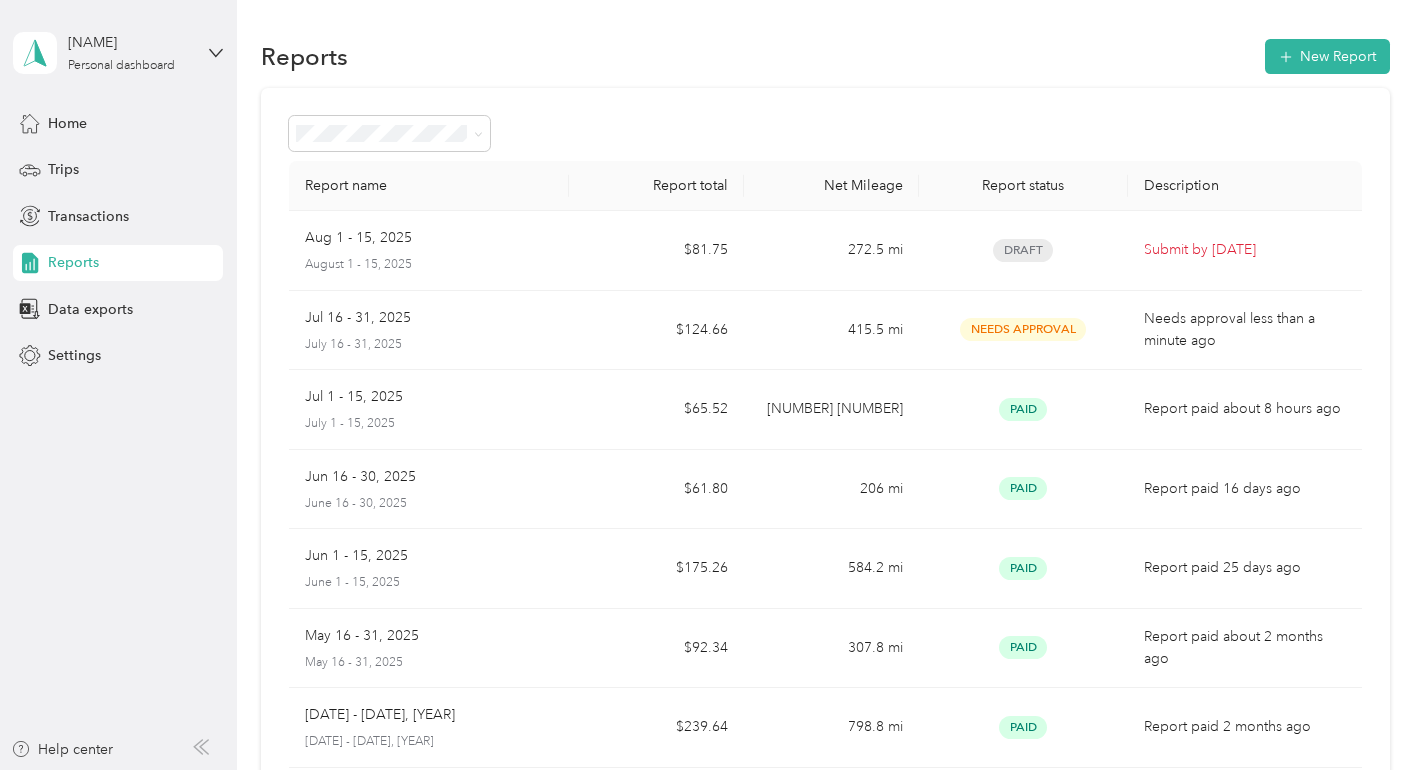 click on "Log out" at bounding box center (69, 158) 